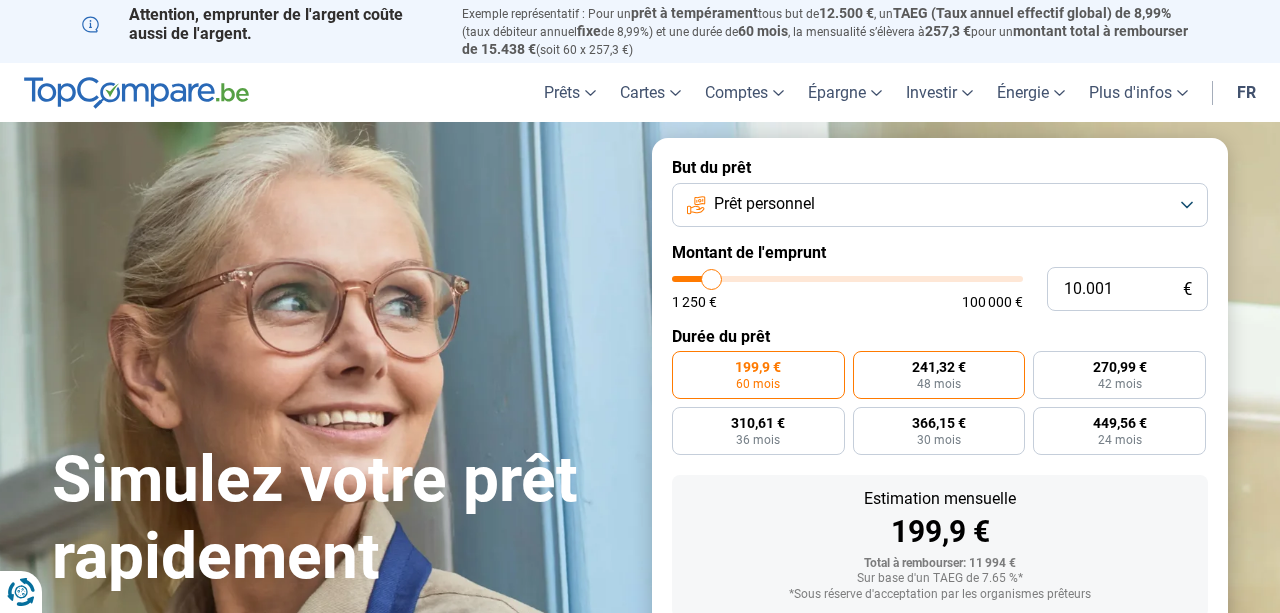 scroll, scrollTop: 0, scrollLeft: 0, axis: both 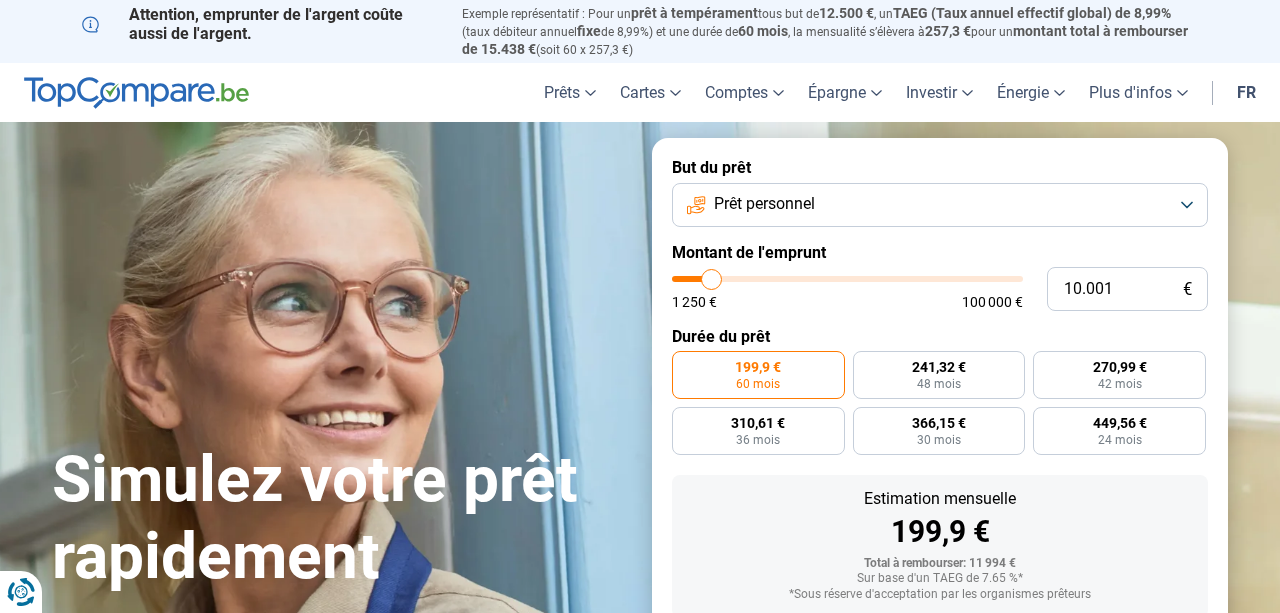 type on "8.250" 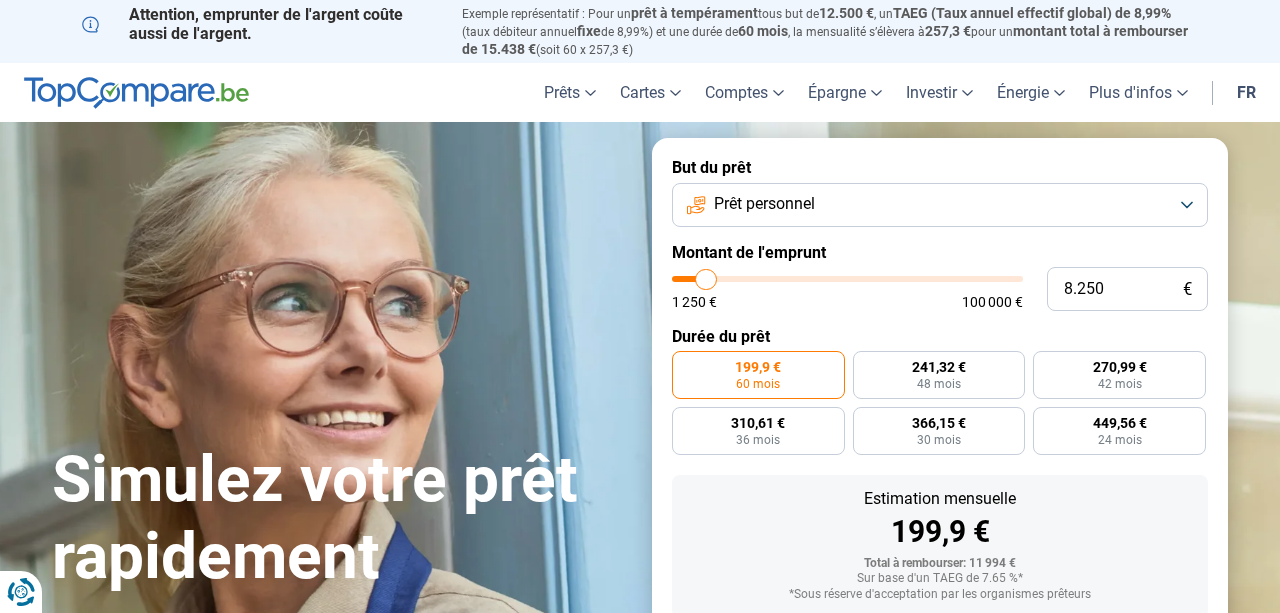 type on "9.250" 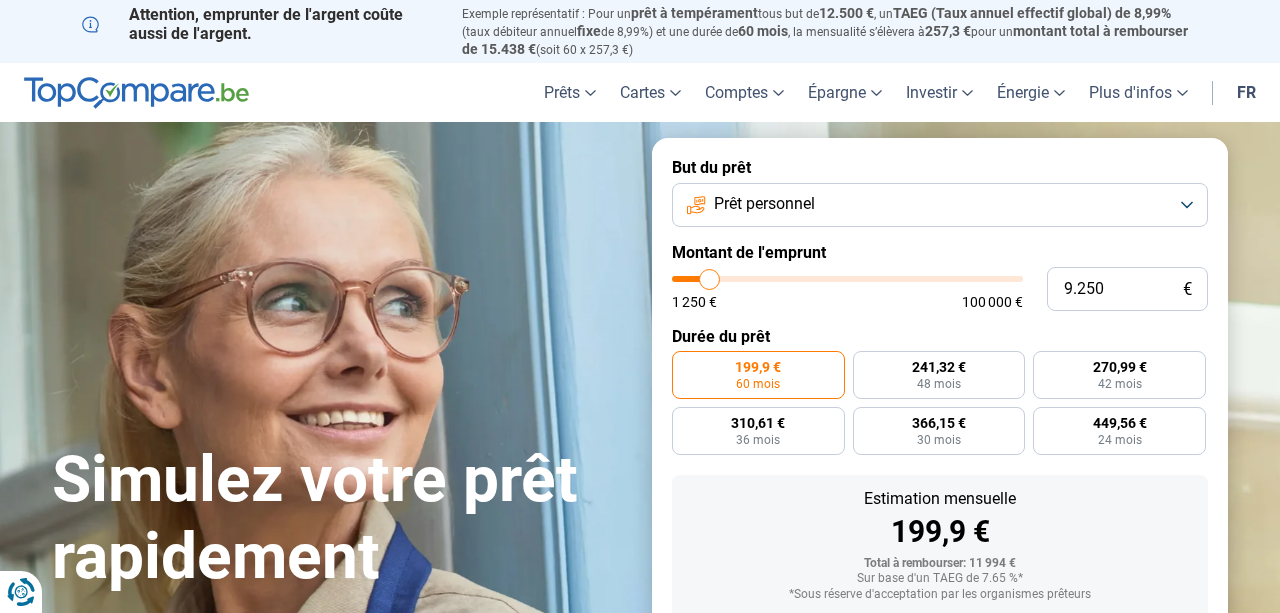 type on "10.250" 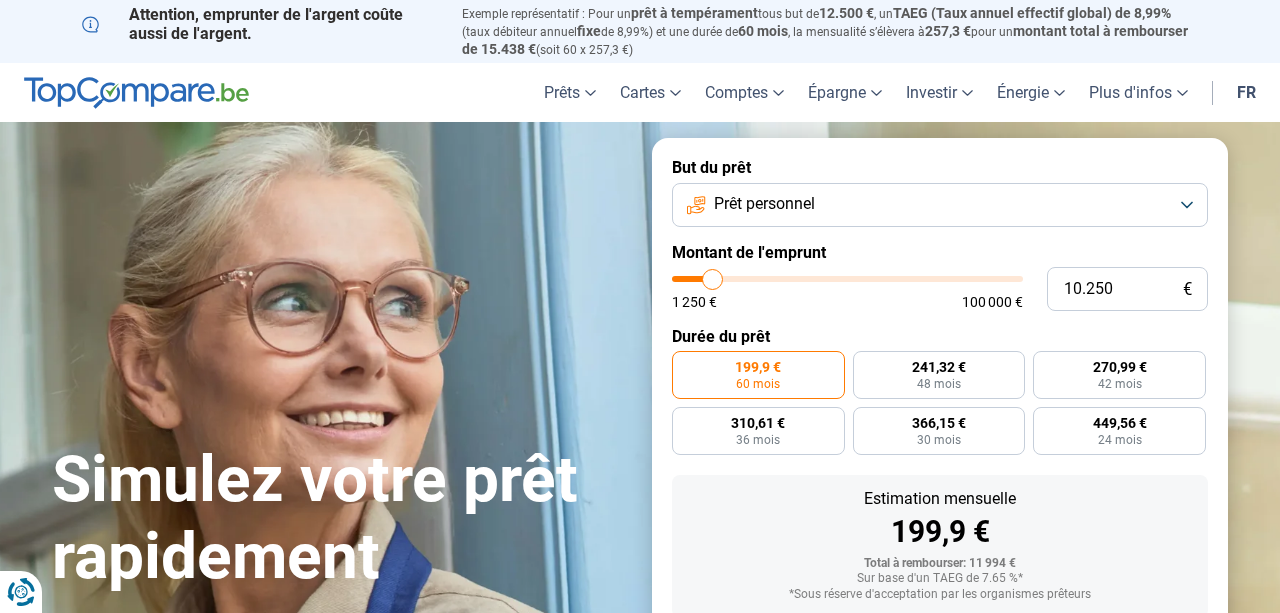 type on "11.250" 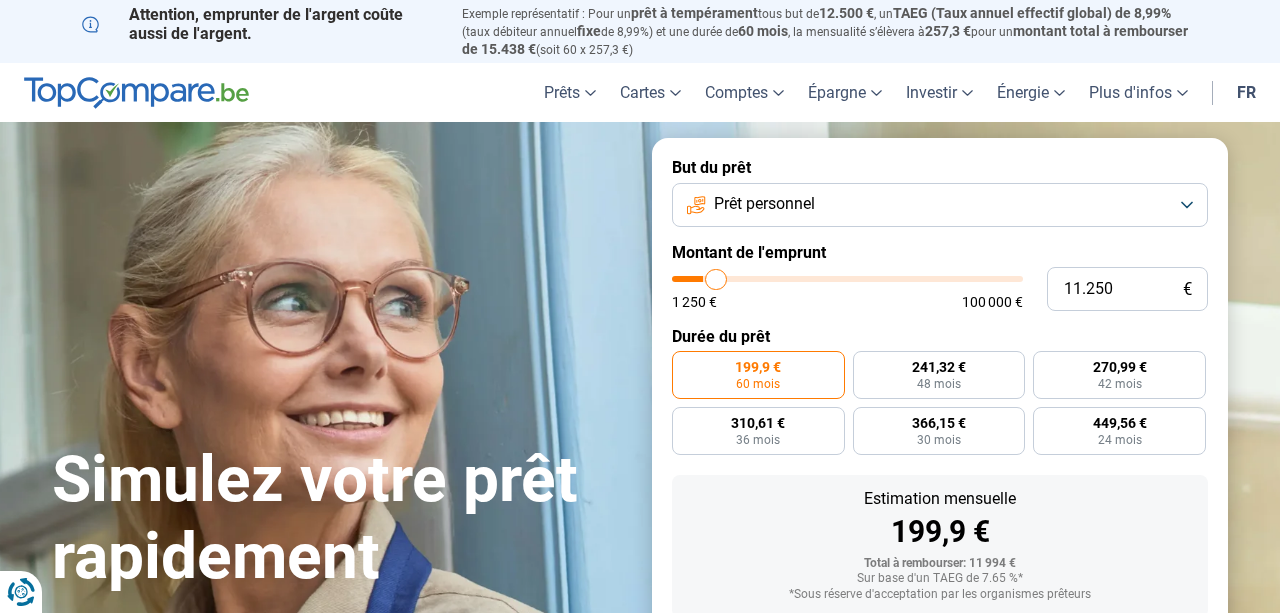 type on "13.000" 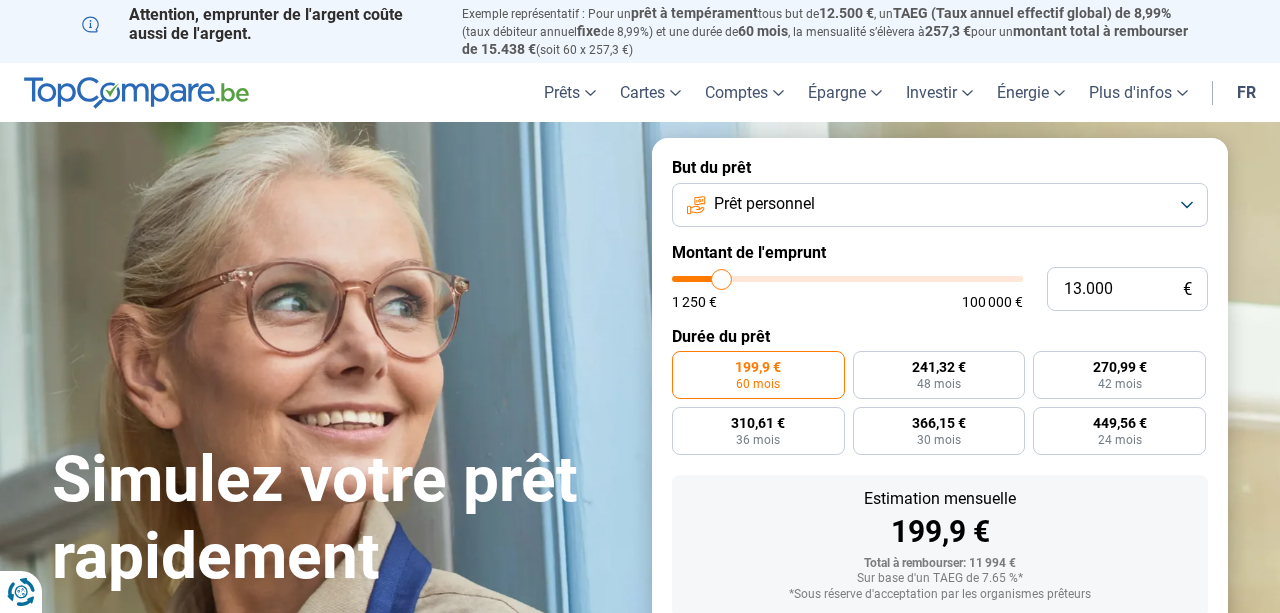 type on "14.250" 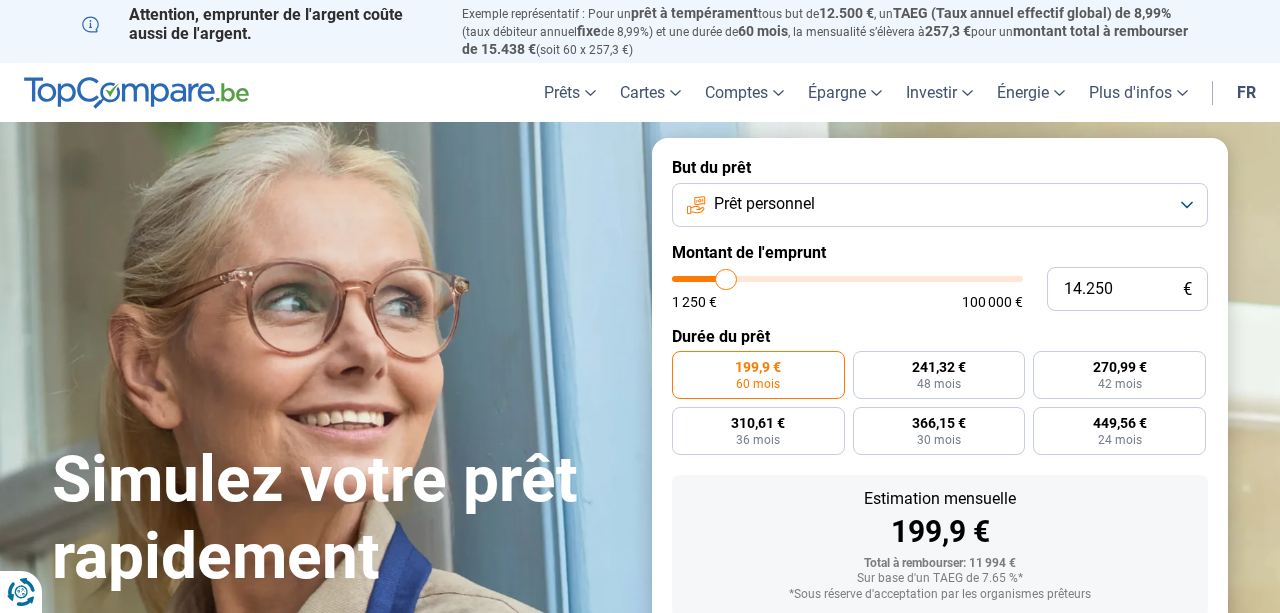 type on "15.250" 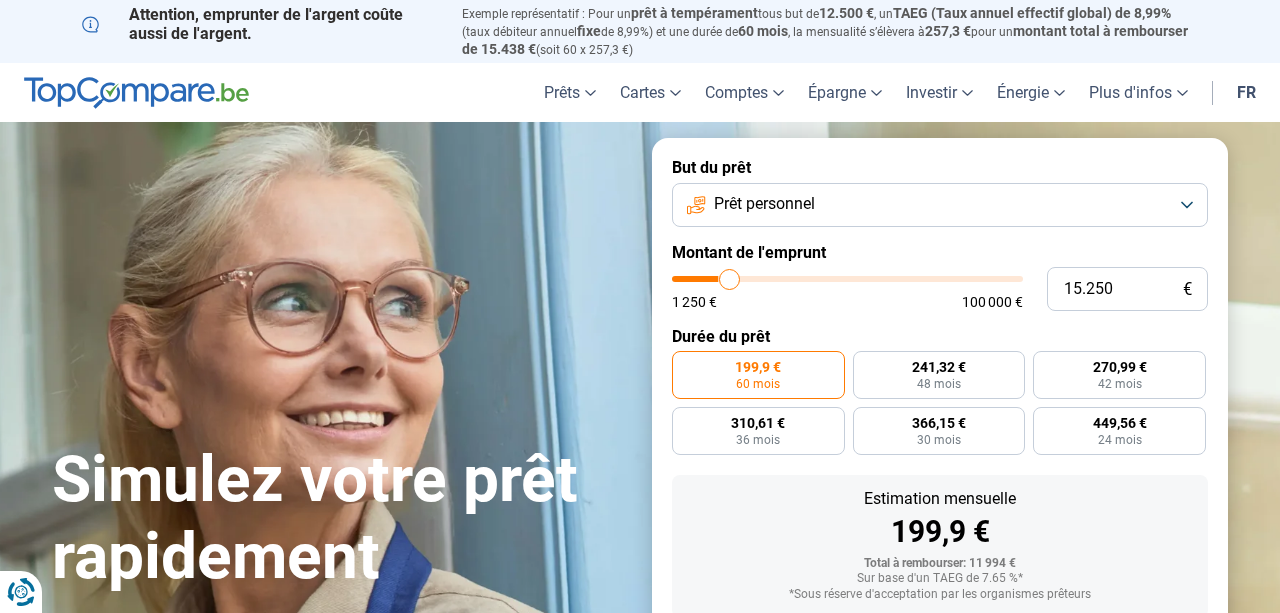 type on "16.750" 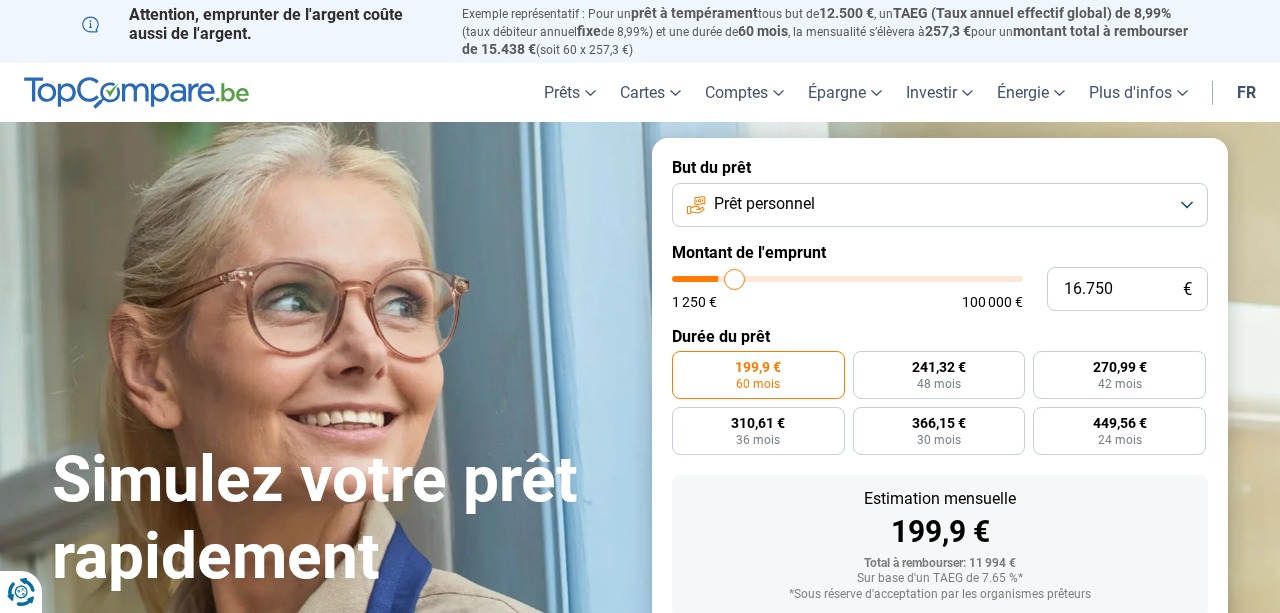 type on "17.000" 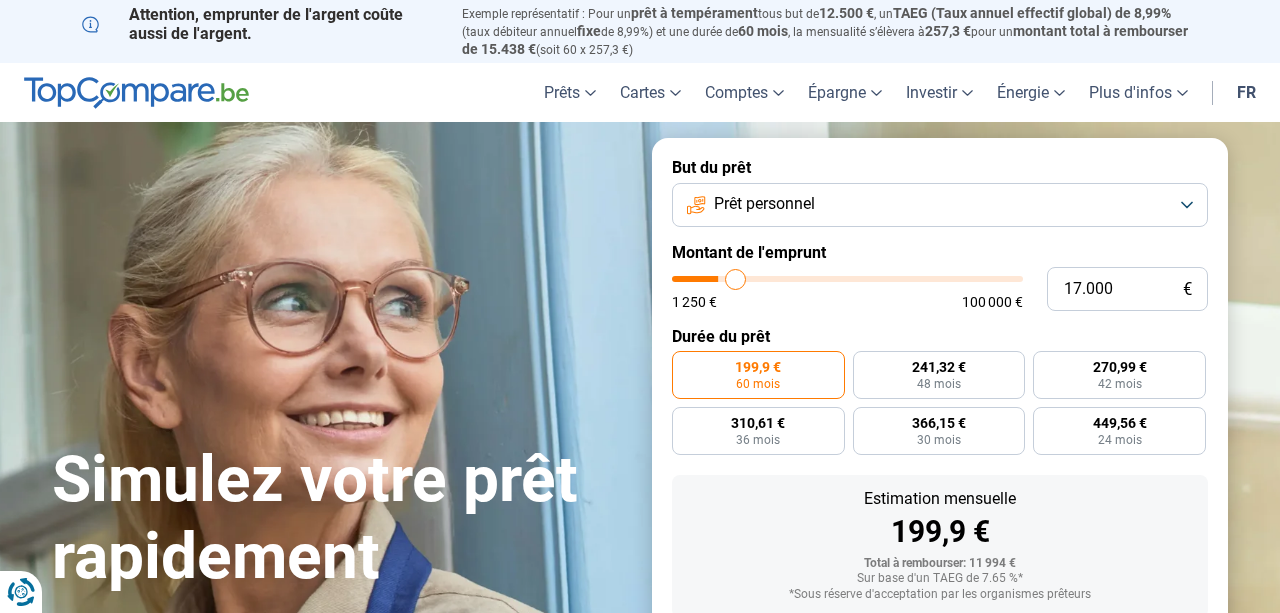 type on "18.250" 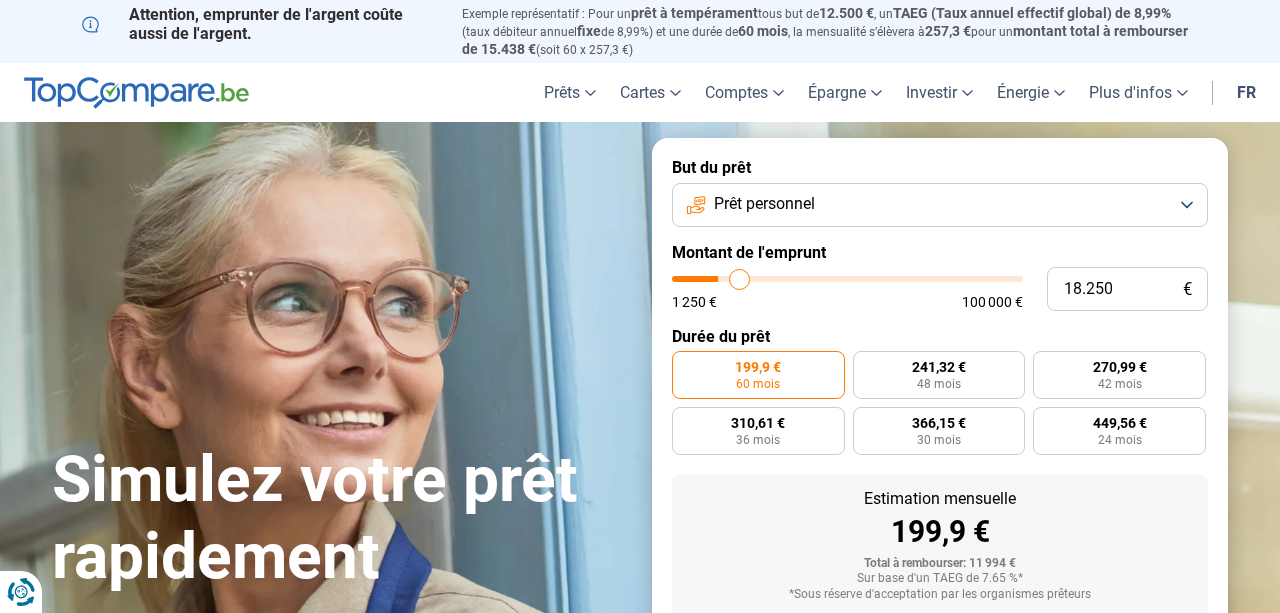 type on "18.750" 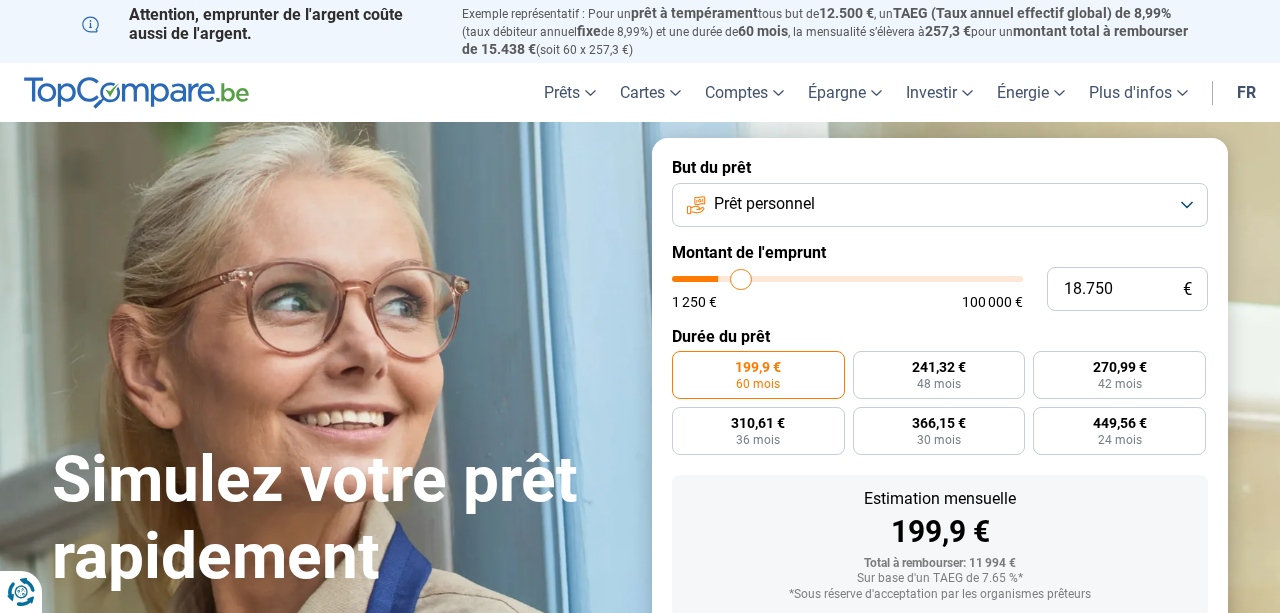 type on "19.250" 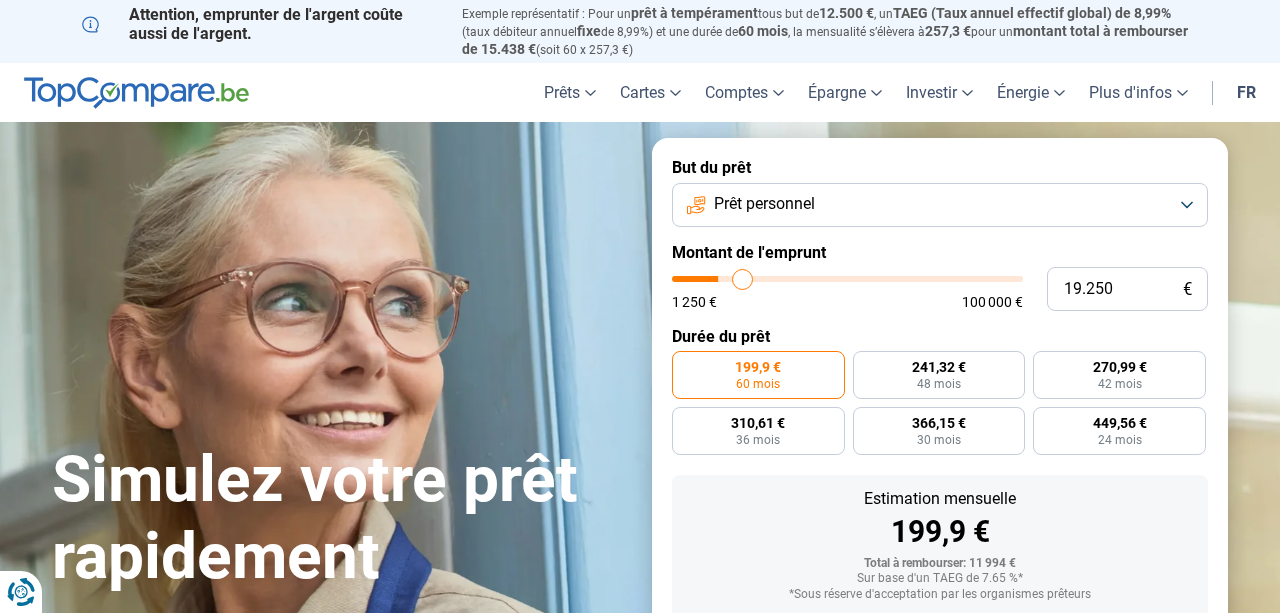 type on "19.750" 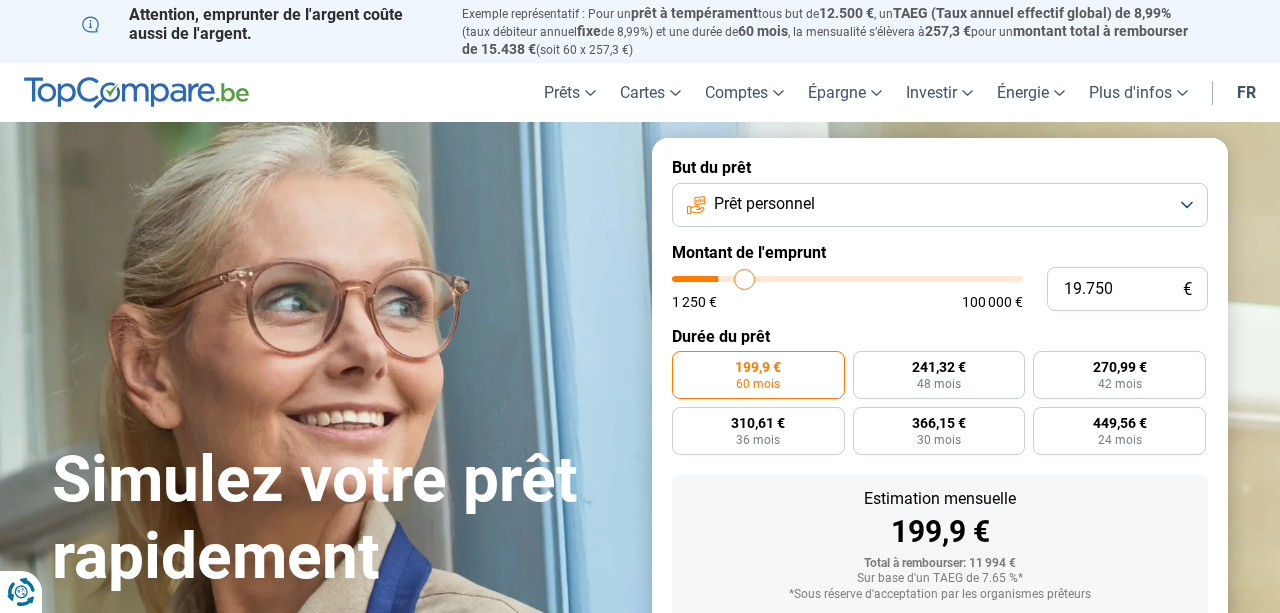 type on "20.000" 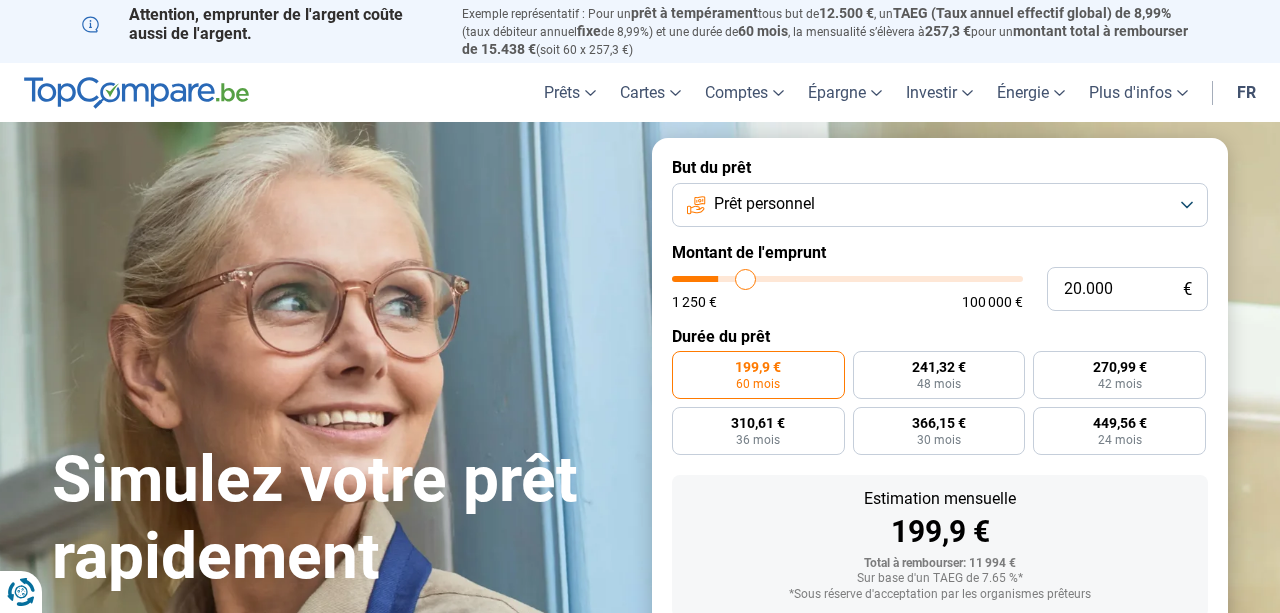 type on "20.250" 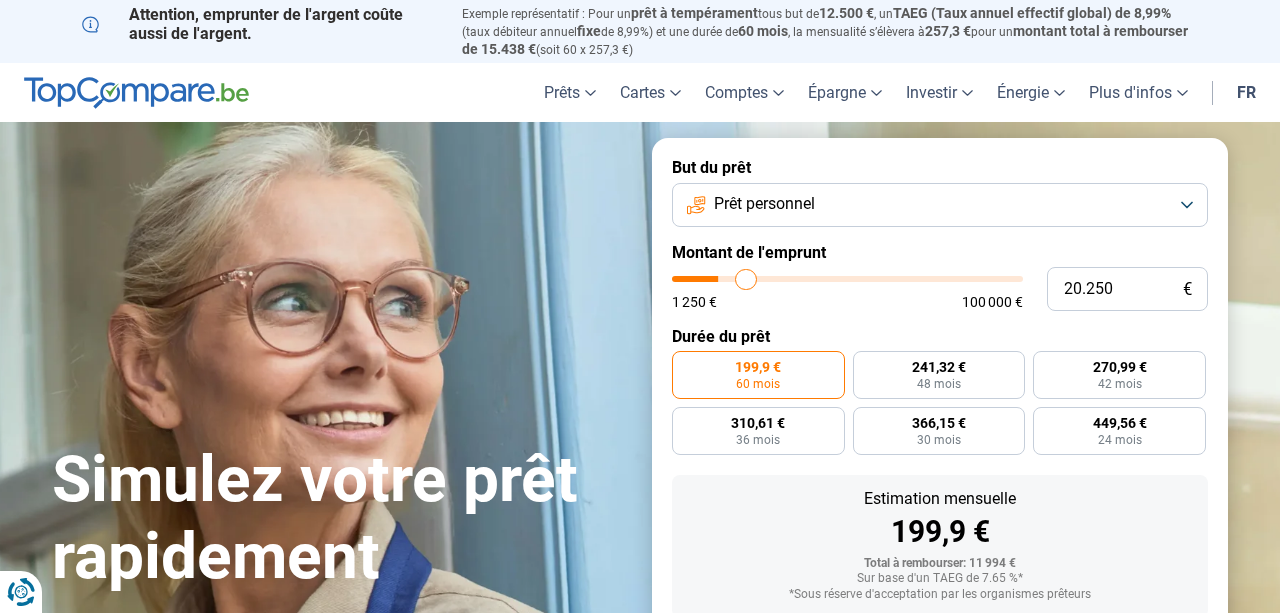 type on "20.750" 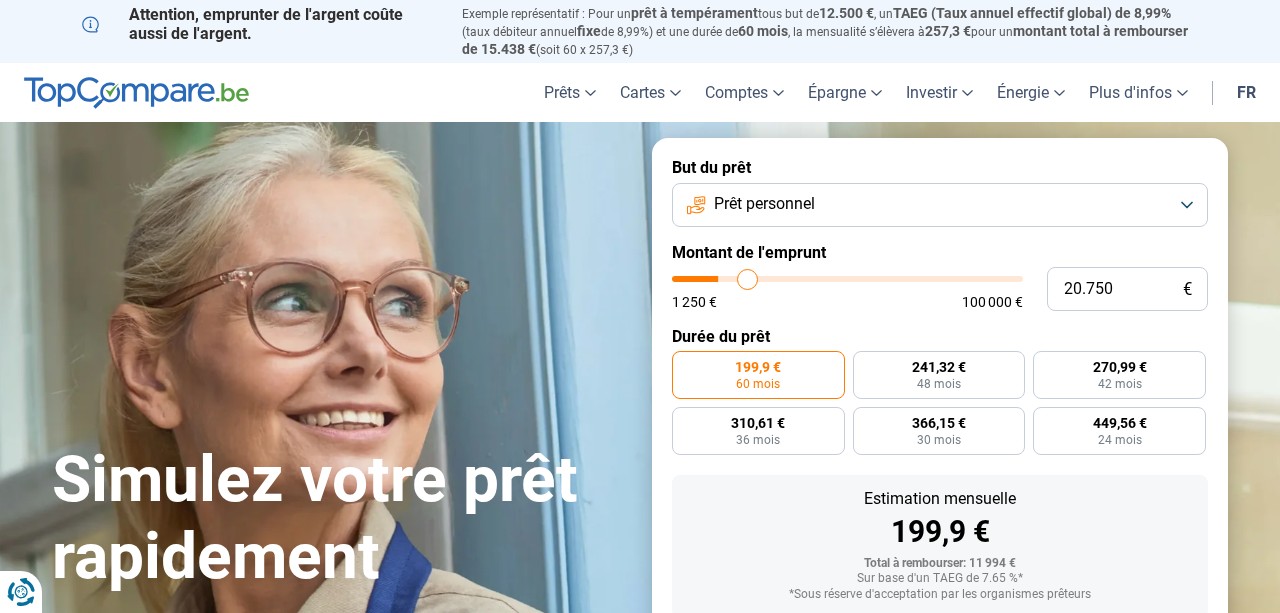 type on "21.000" 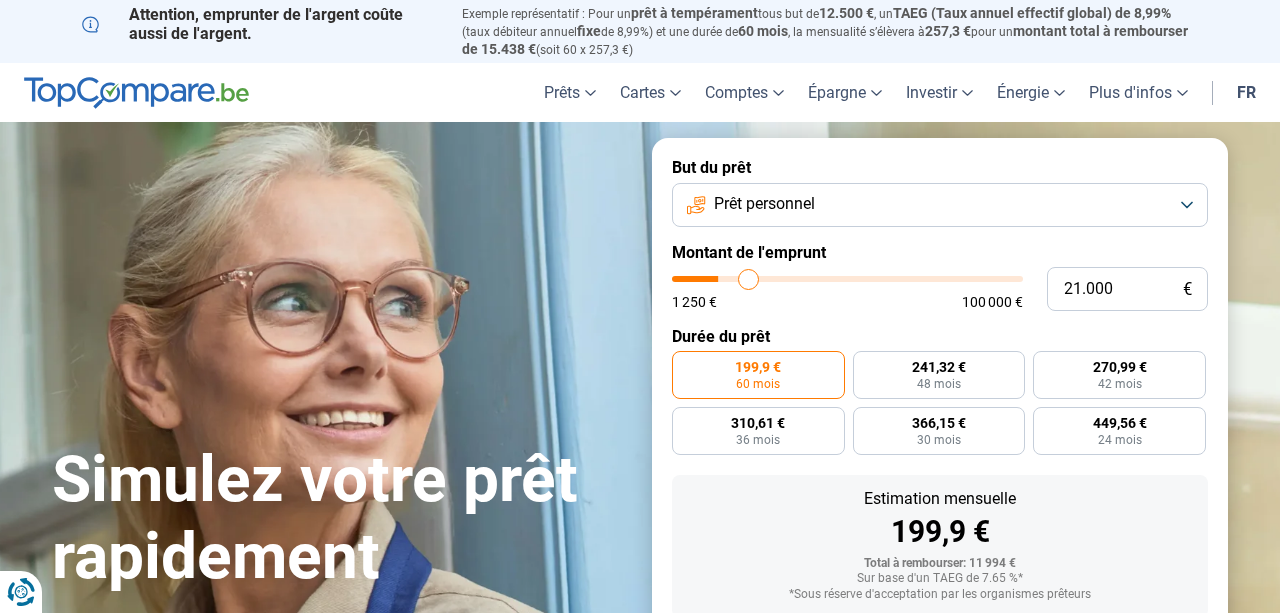 type on "21.250" 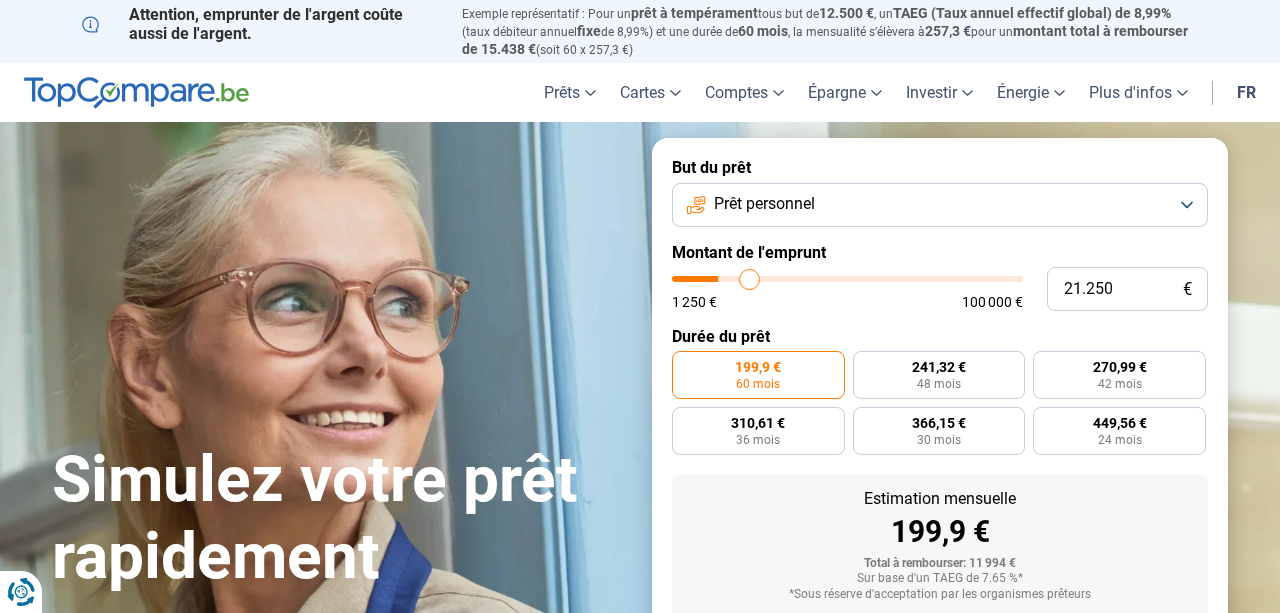 type on "21.750" 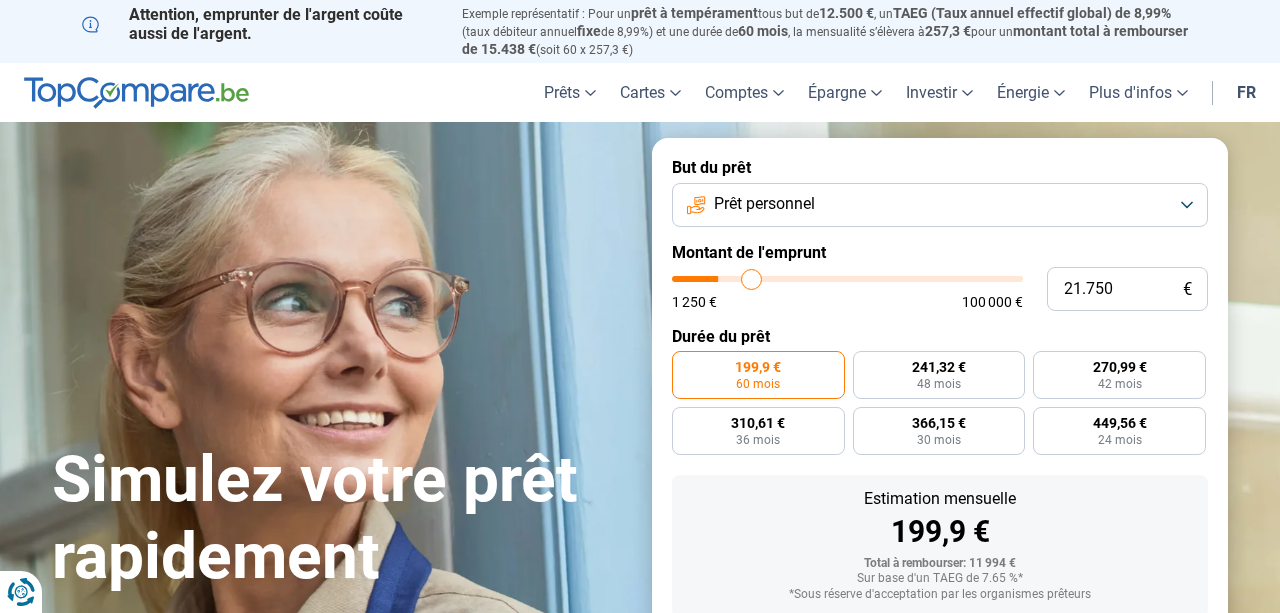 type on "22.750" 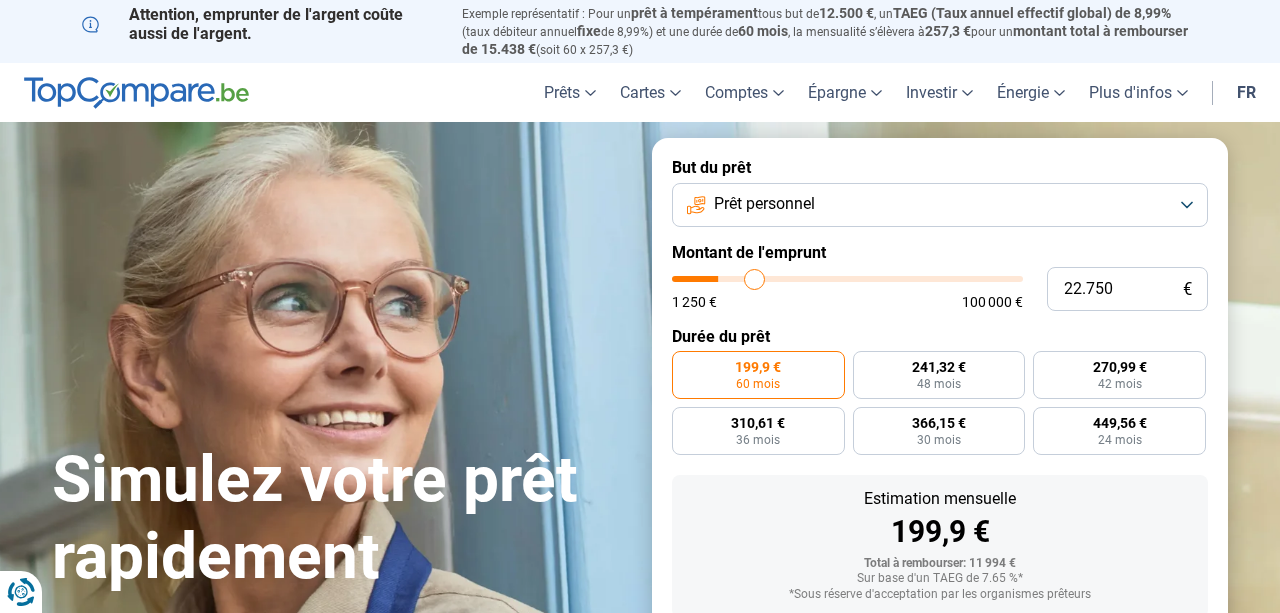type on "23.500" 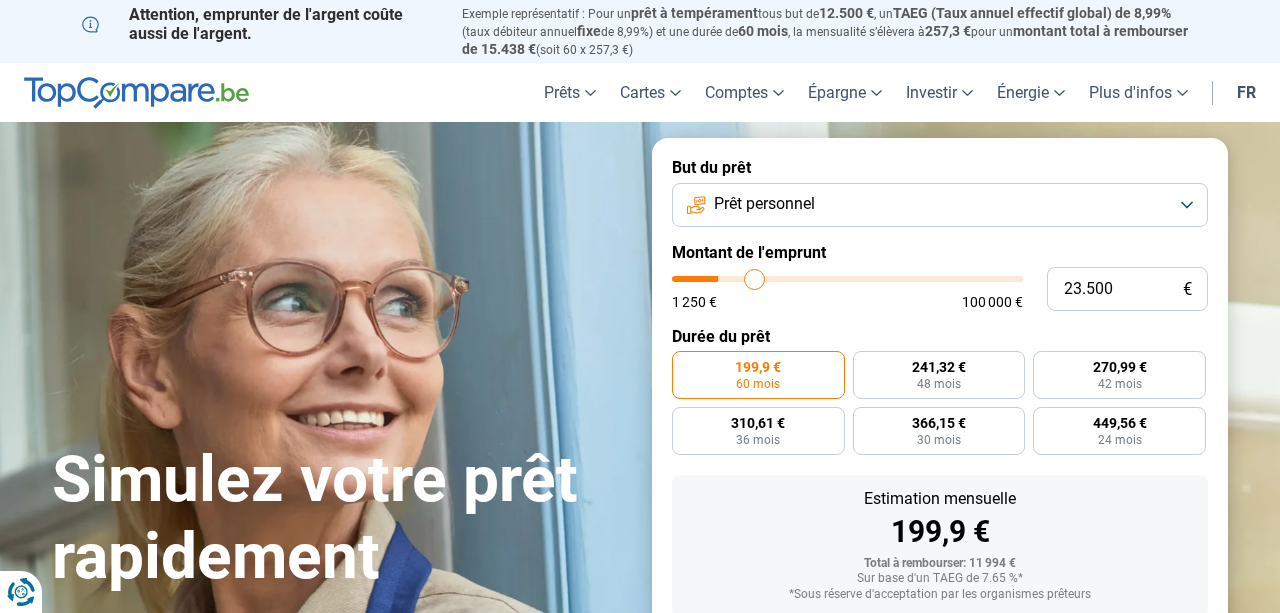 type on "23500" 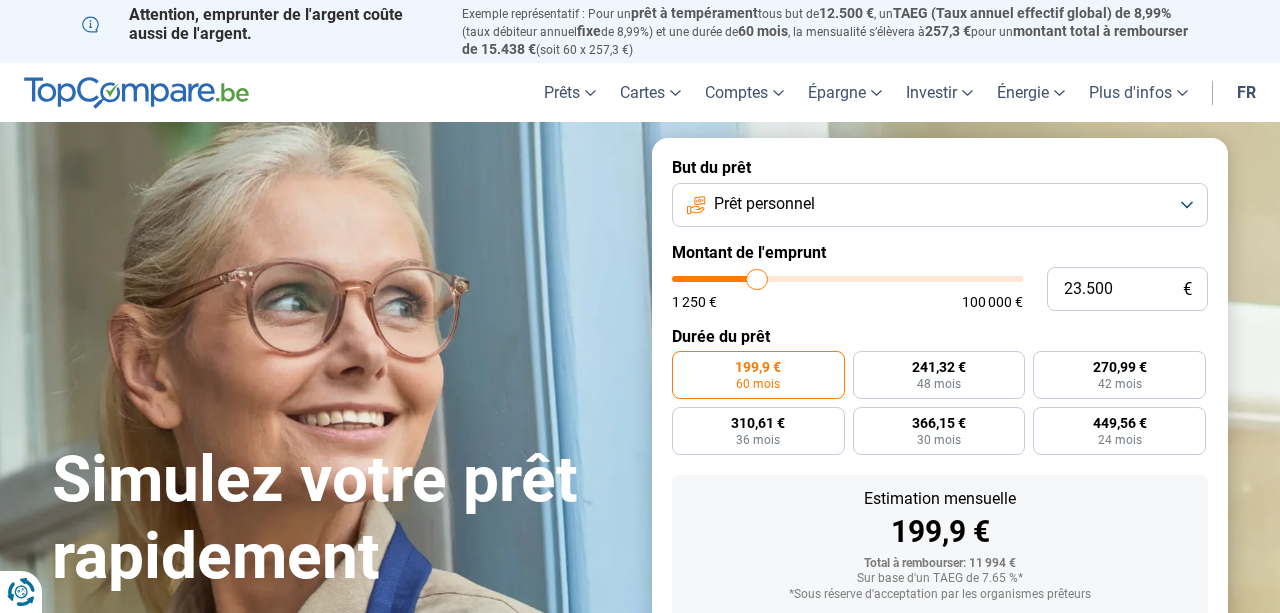 type on "24.250" 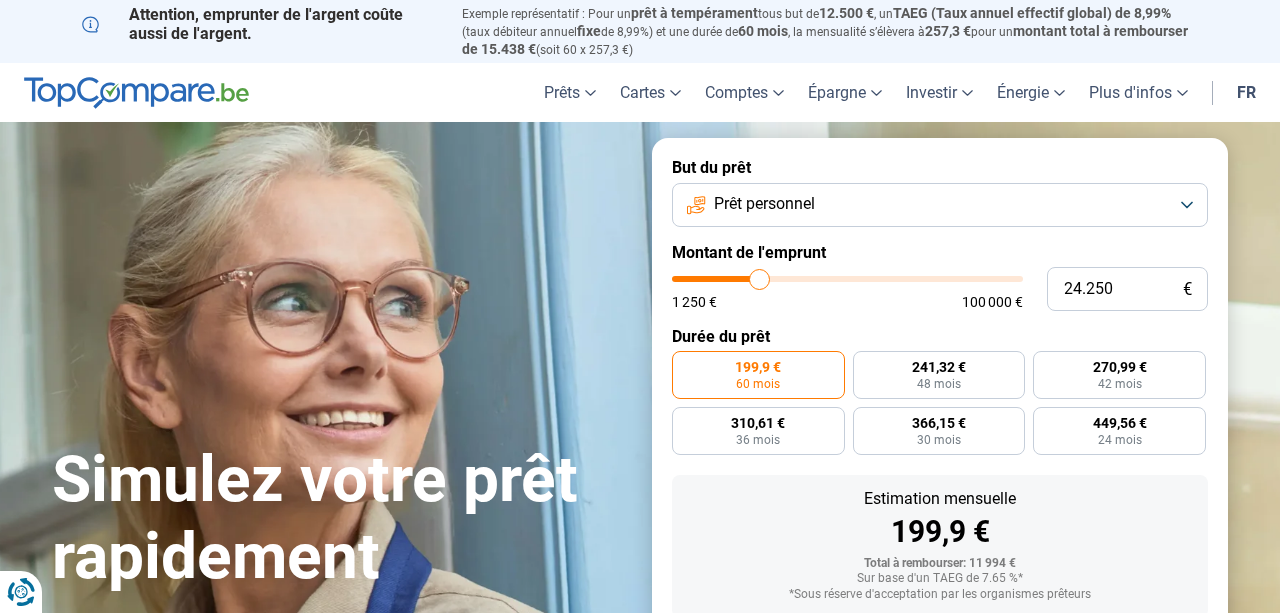 type on "25.000" 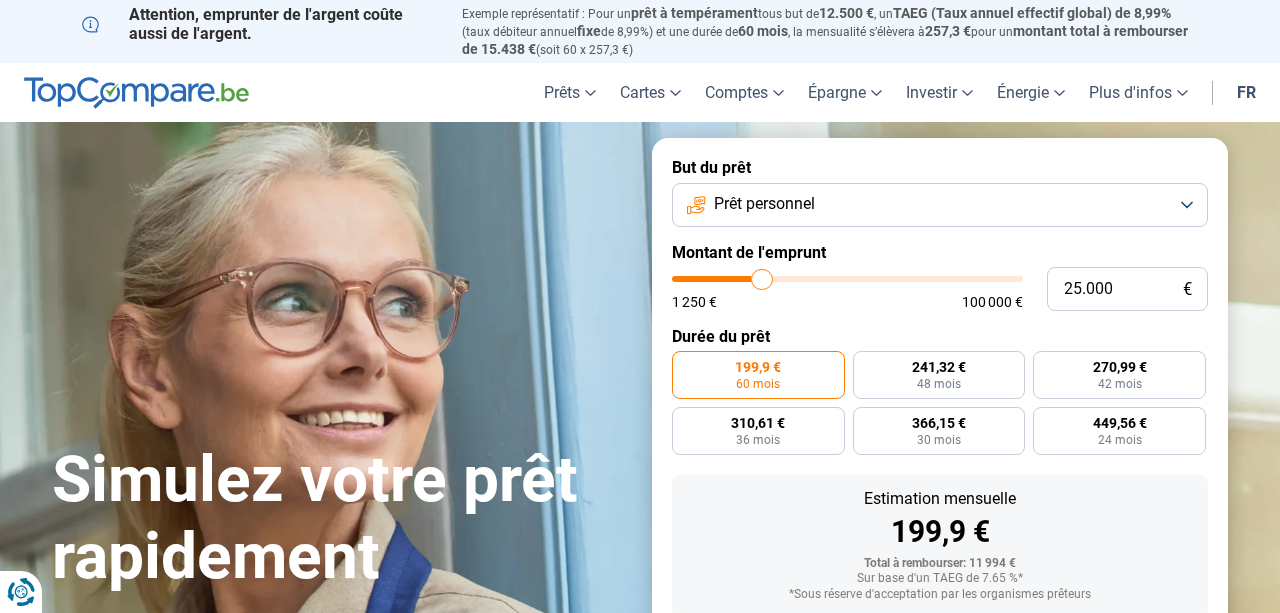 type on "26.000" 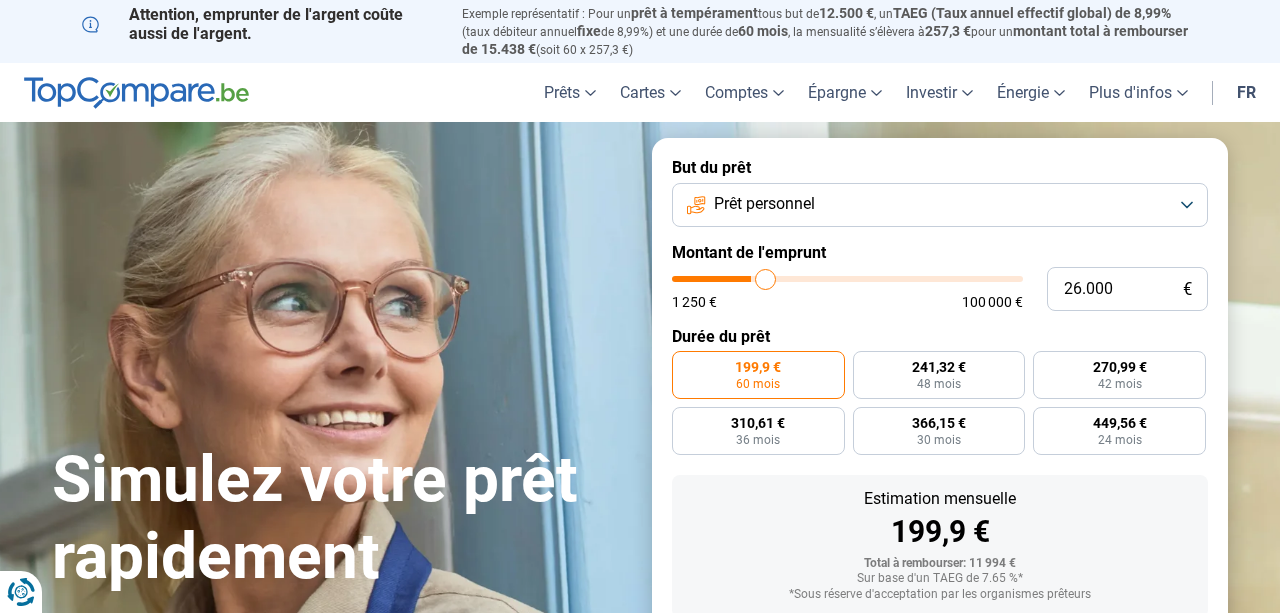 type on "26.750" 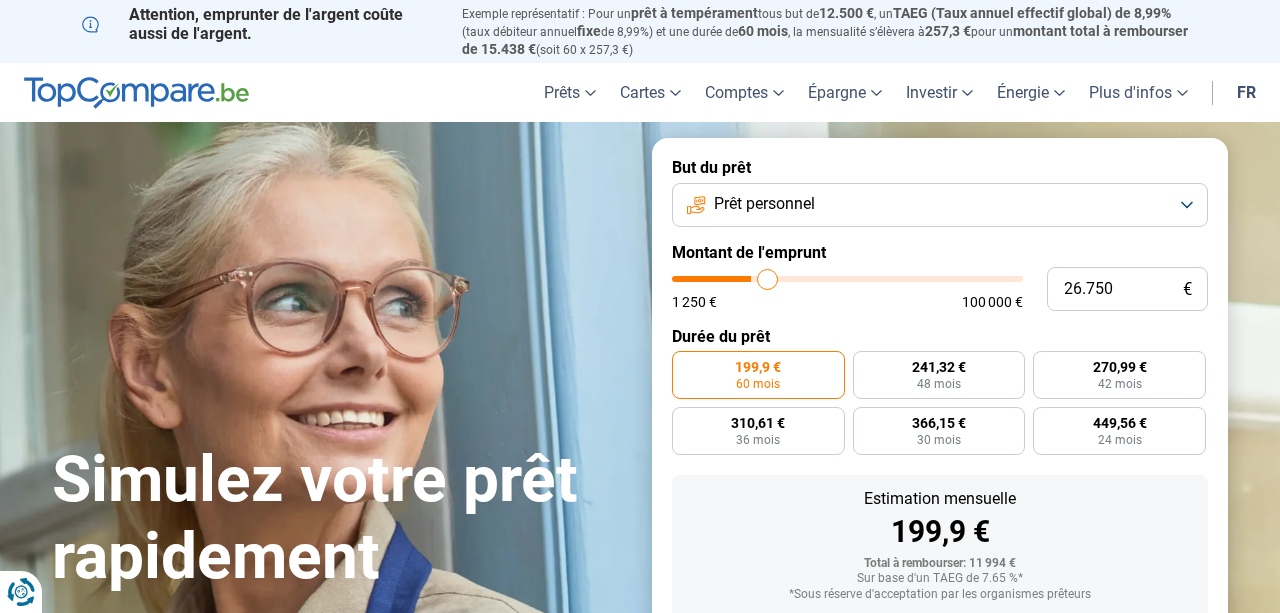 type on "27.500" 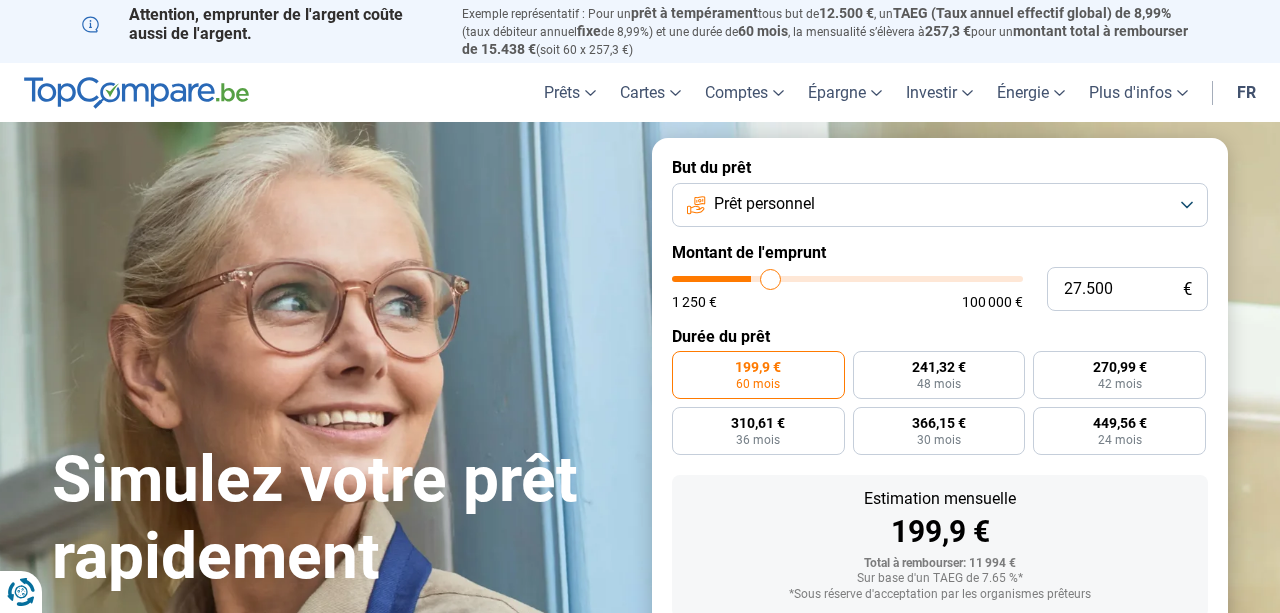 type on "28.250" 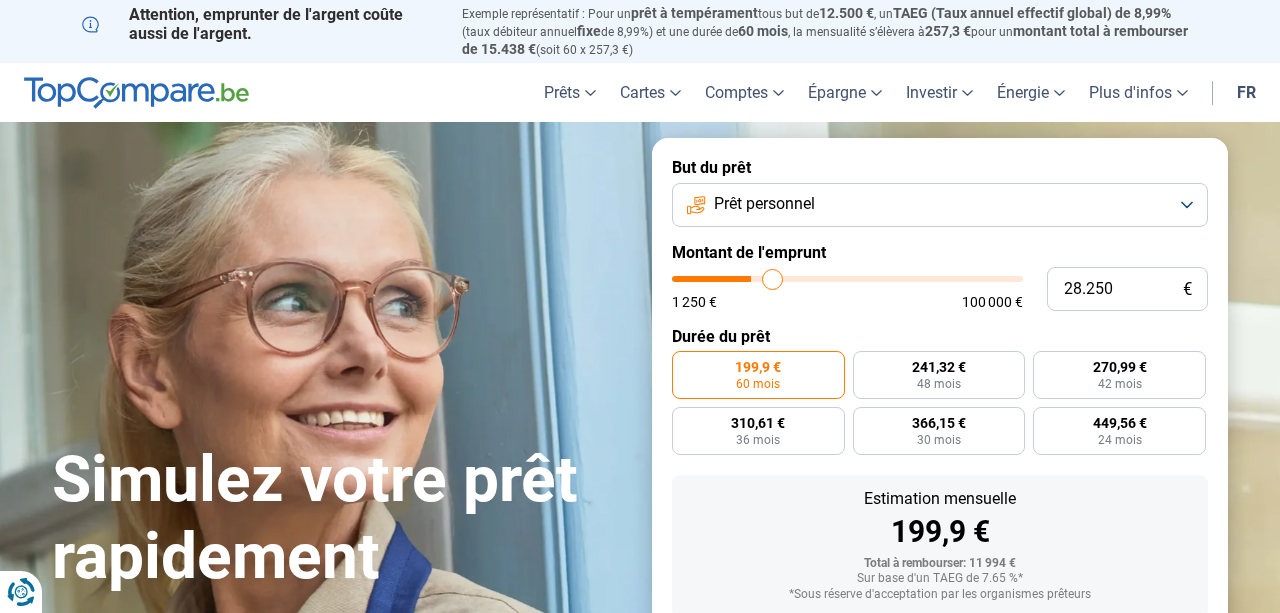type on "28.500" 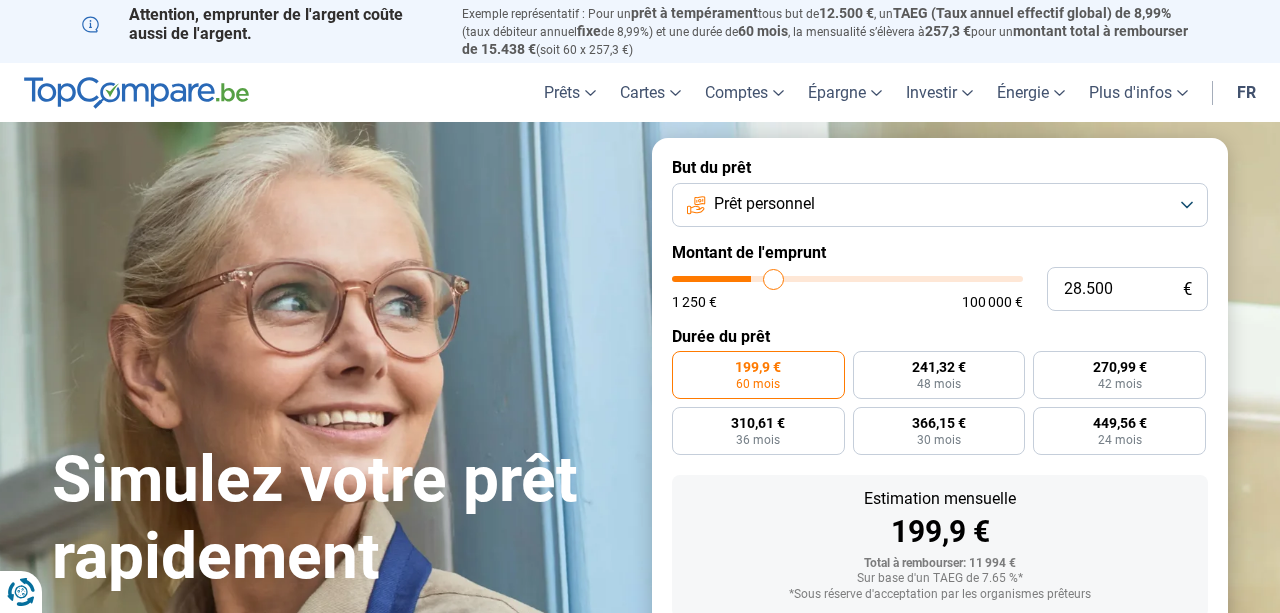 type on "28.750" 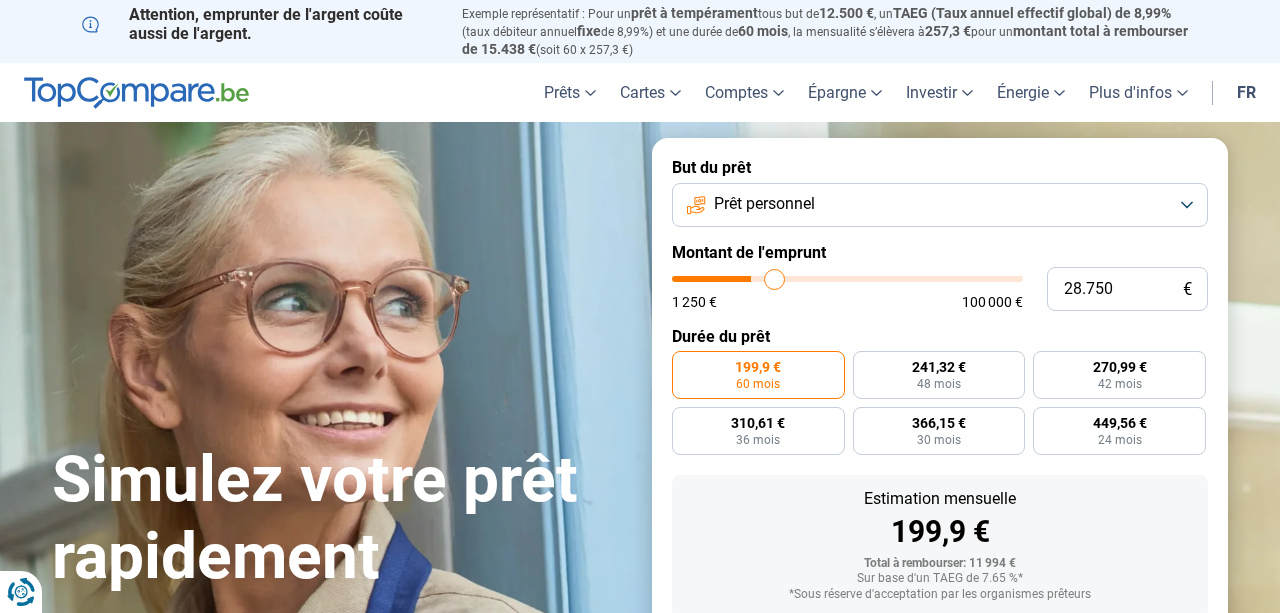 type on "29.250" 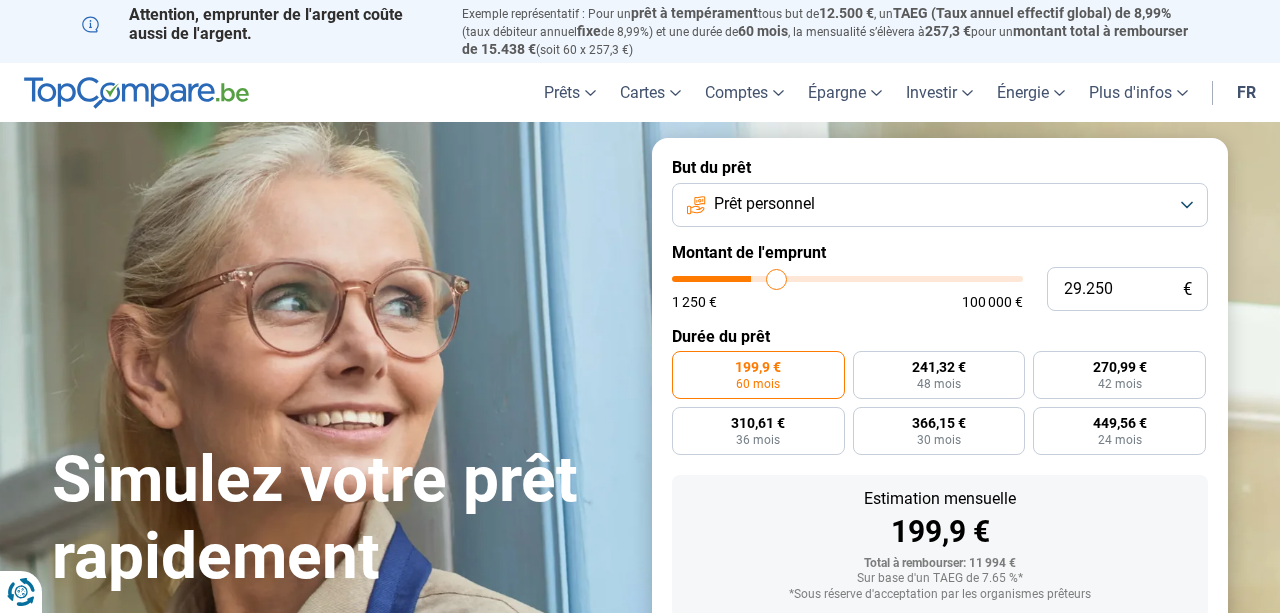 type on "29.750" 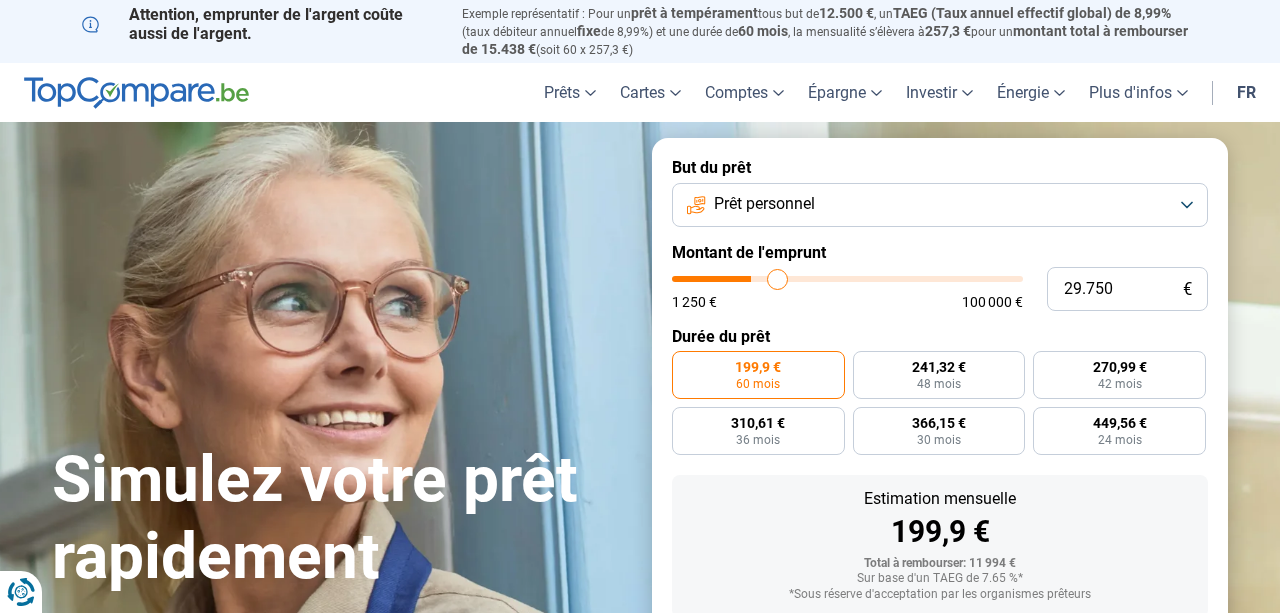 type on "30.250" 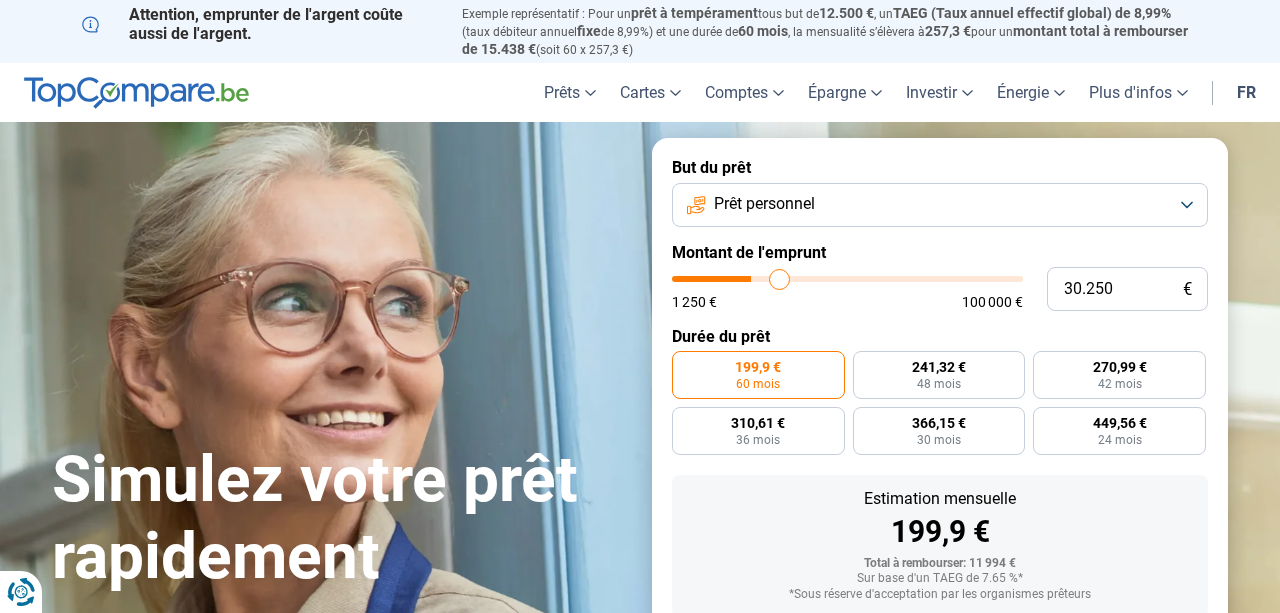 type on "30.750" 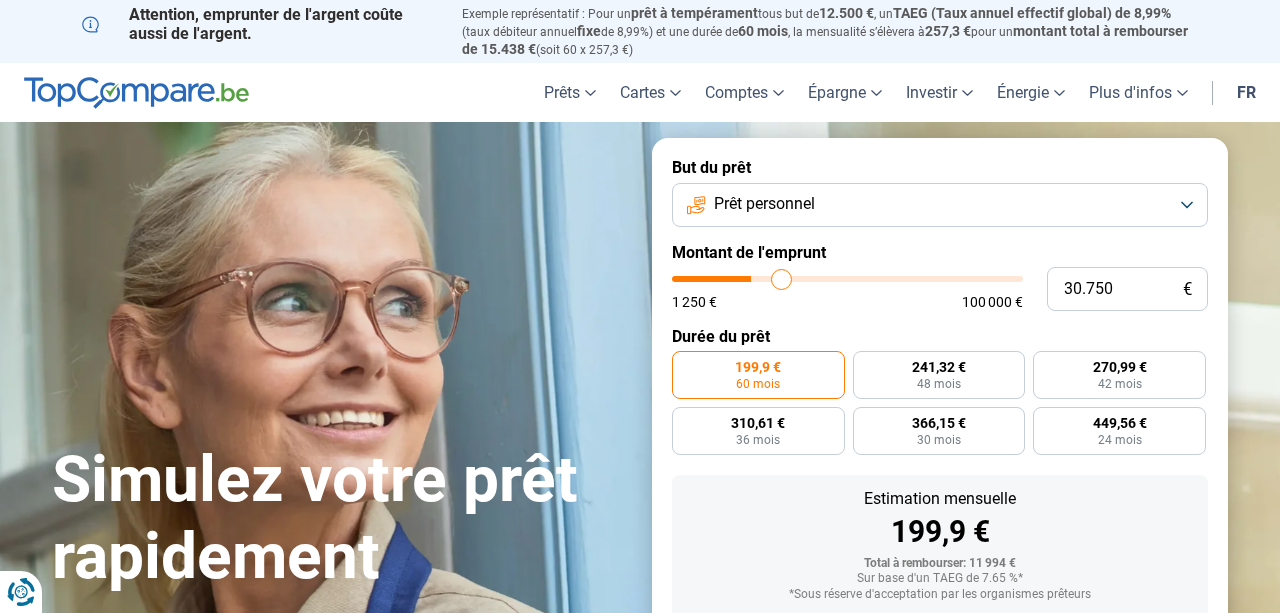 type on "31.000" 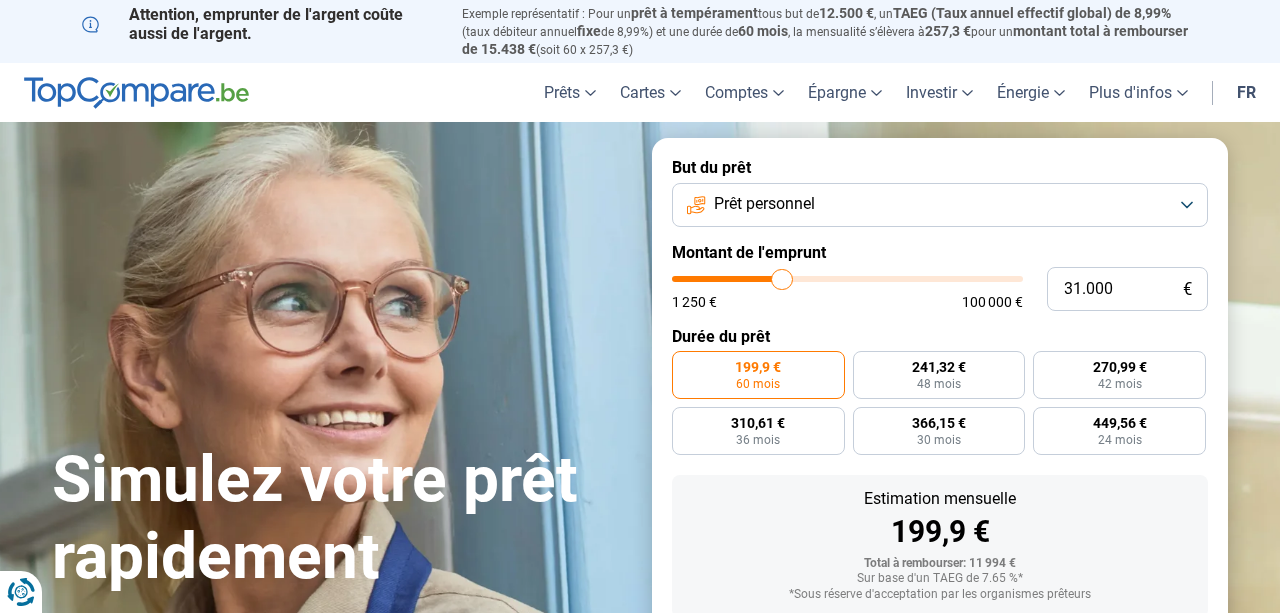 type on "30.750" 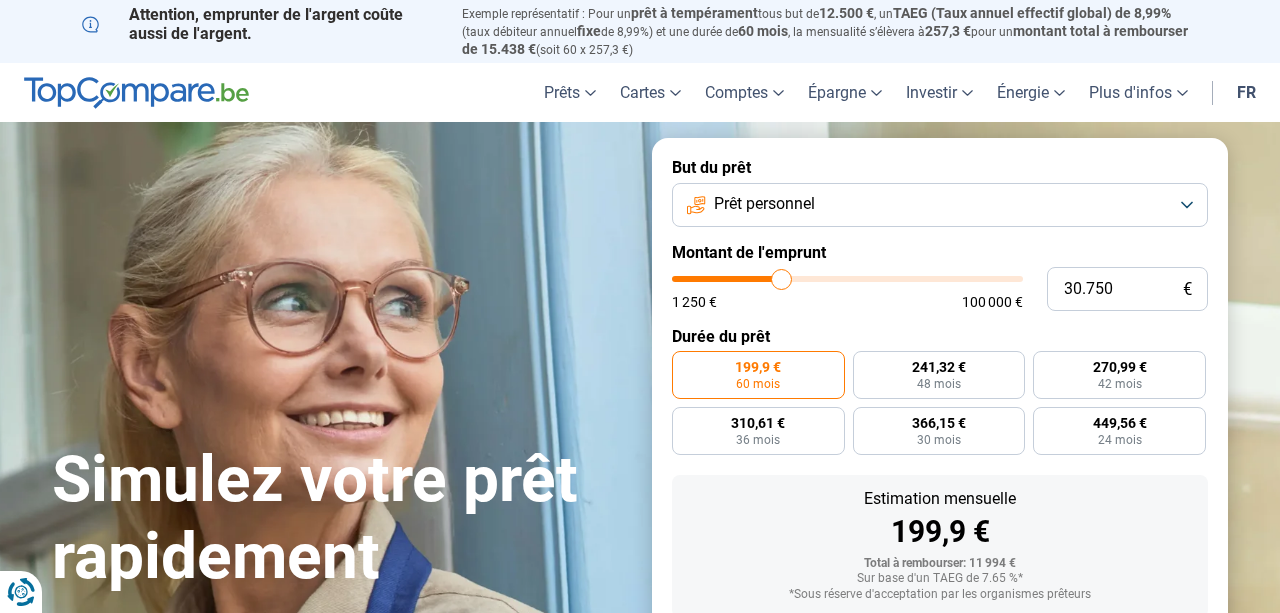 type on "29.500" 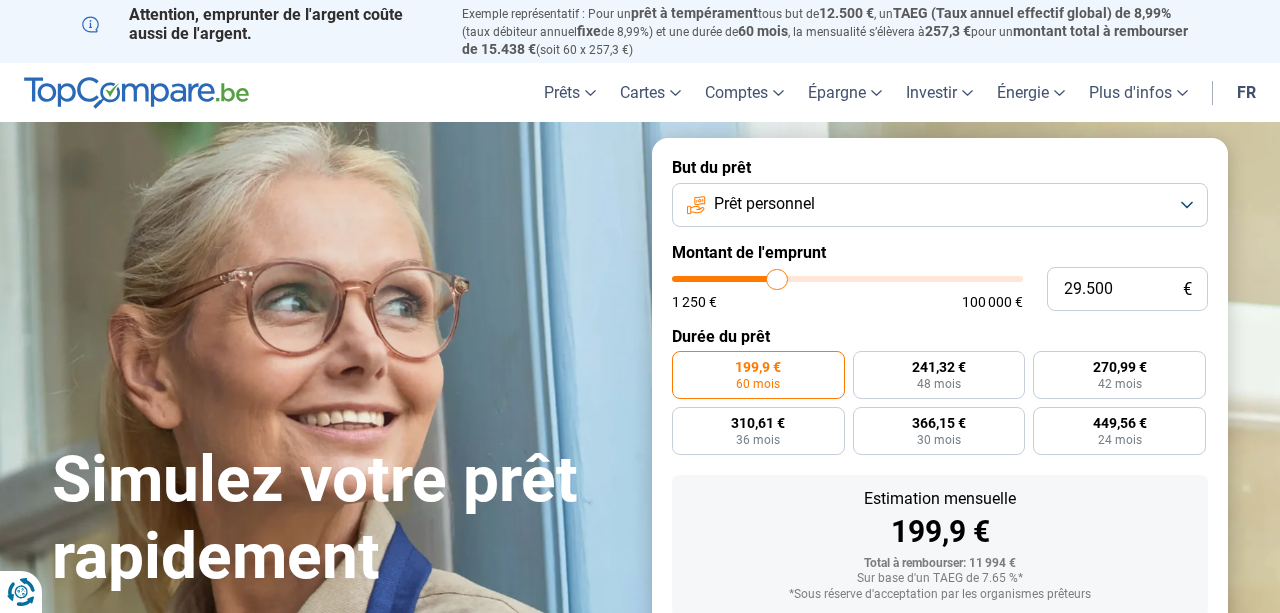 type on "28.250" 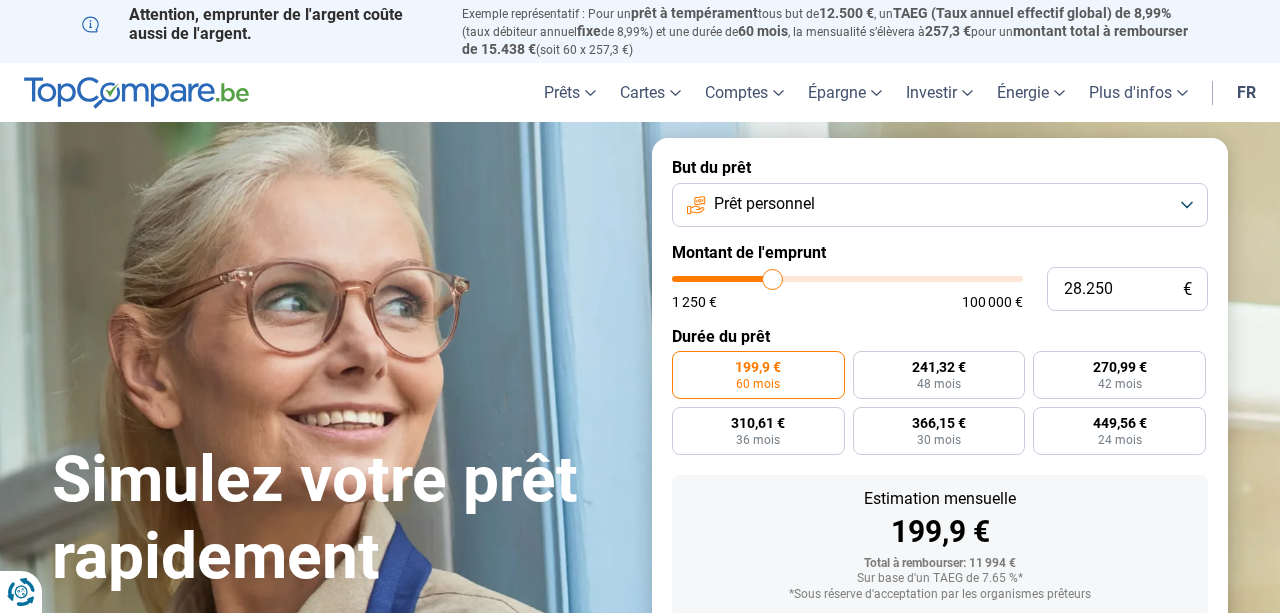 type on "26.750" 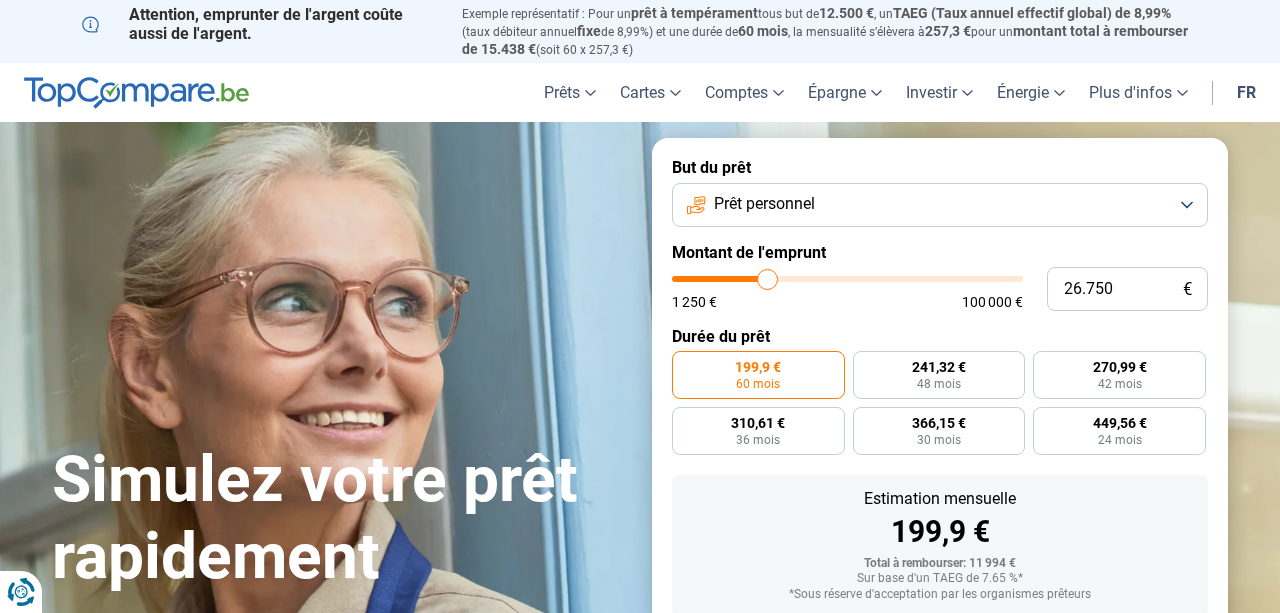 type on "24.750" 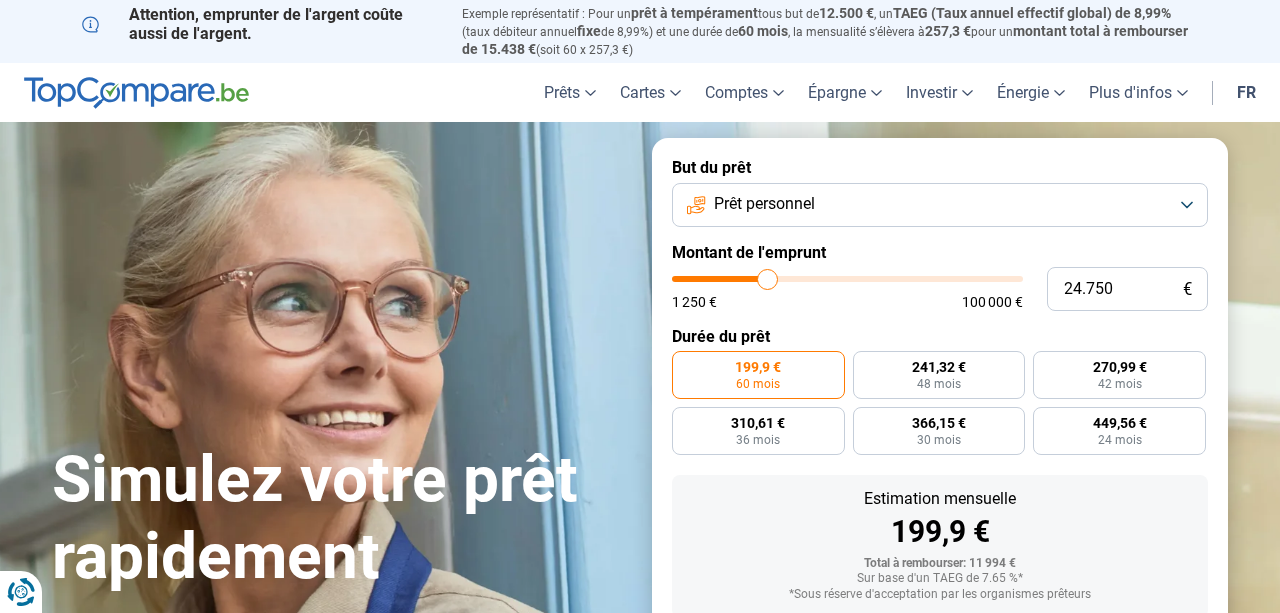 type on "24750" 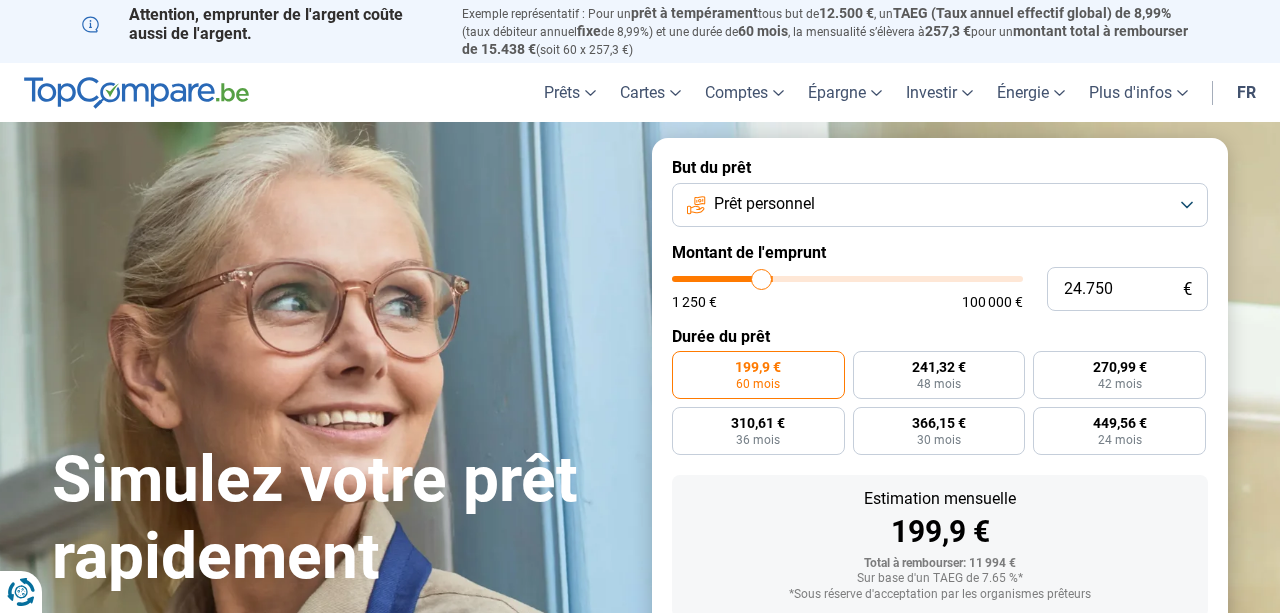 type on "23.250" 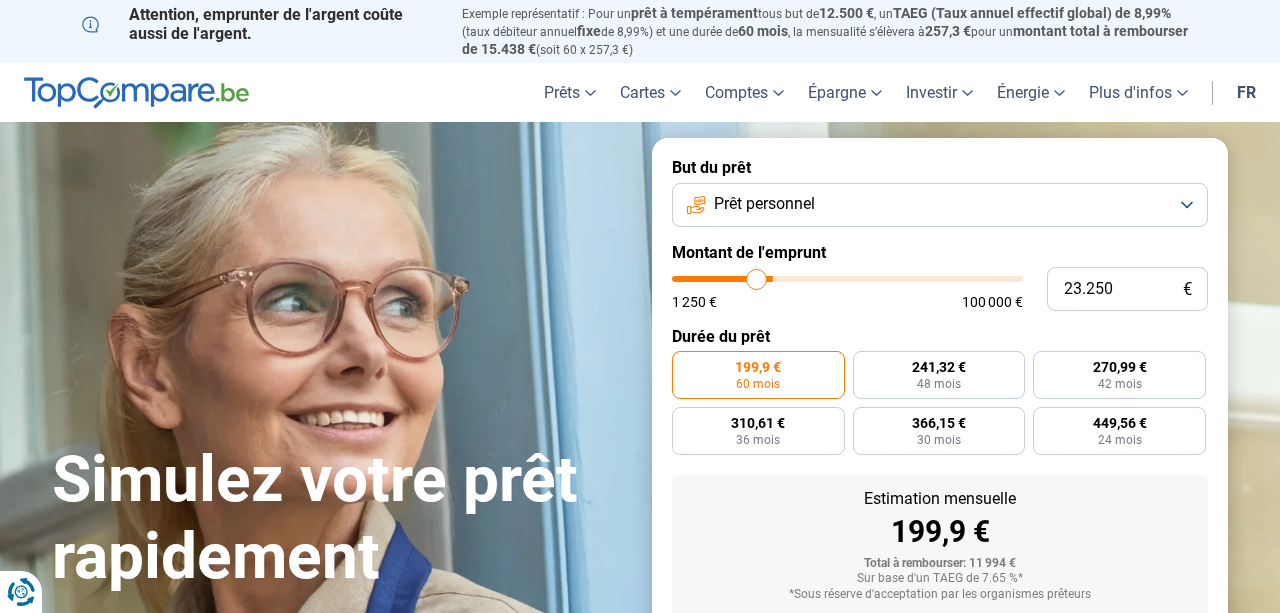 type on "21.750" 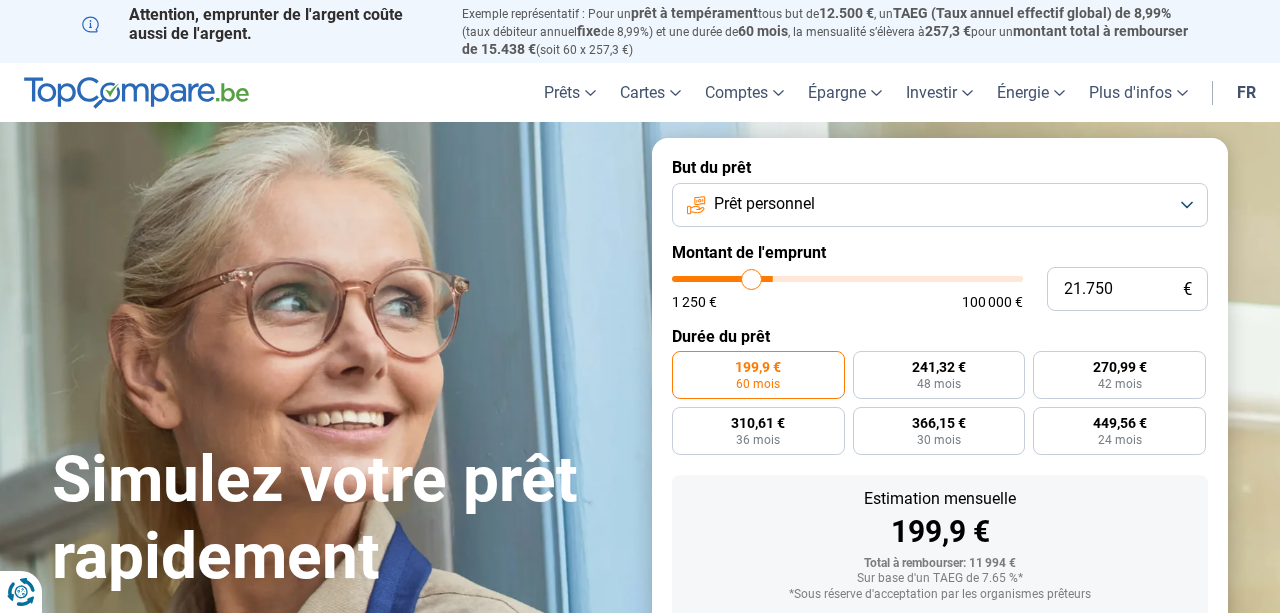type on "21.000" 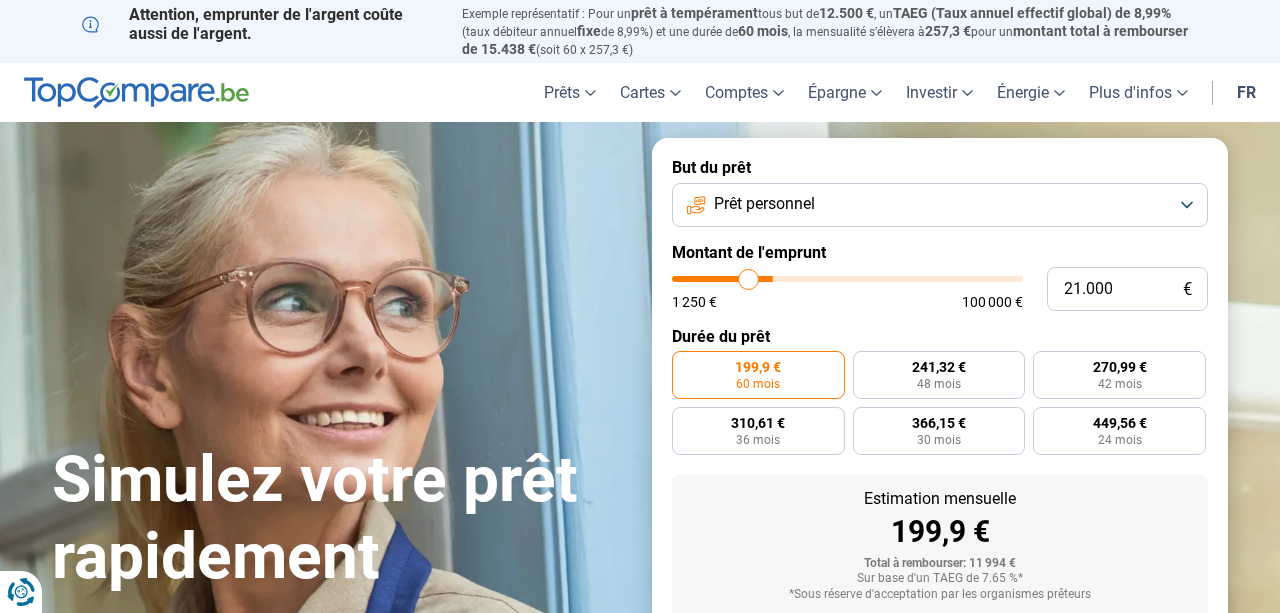 type on "20.000" 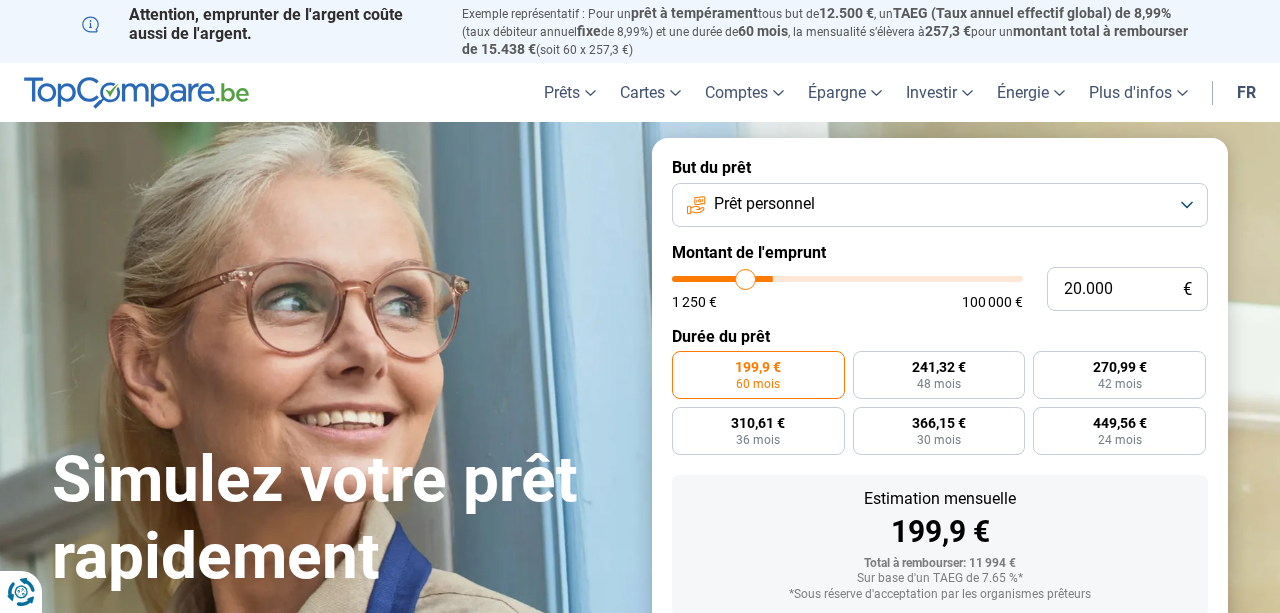 type on "19.250" 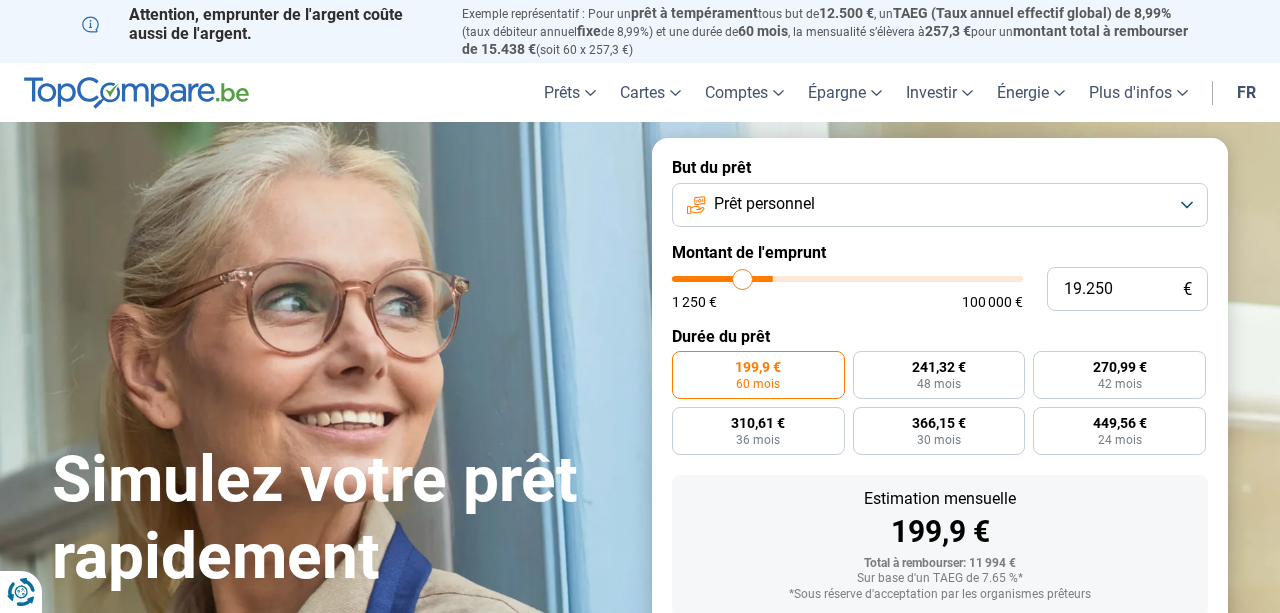 type on "18.750" 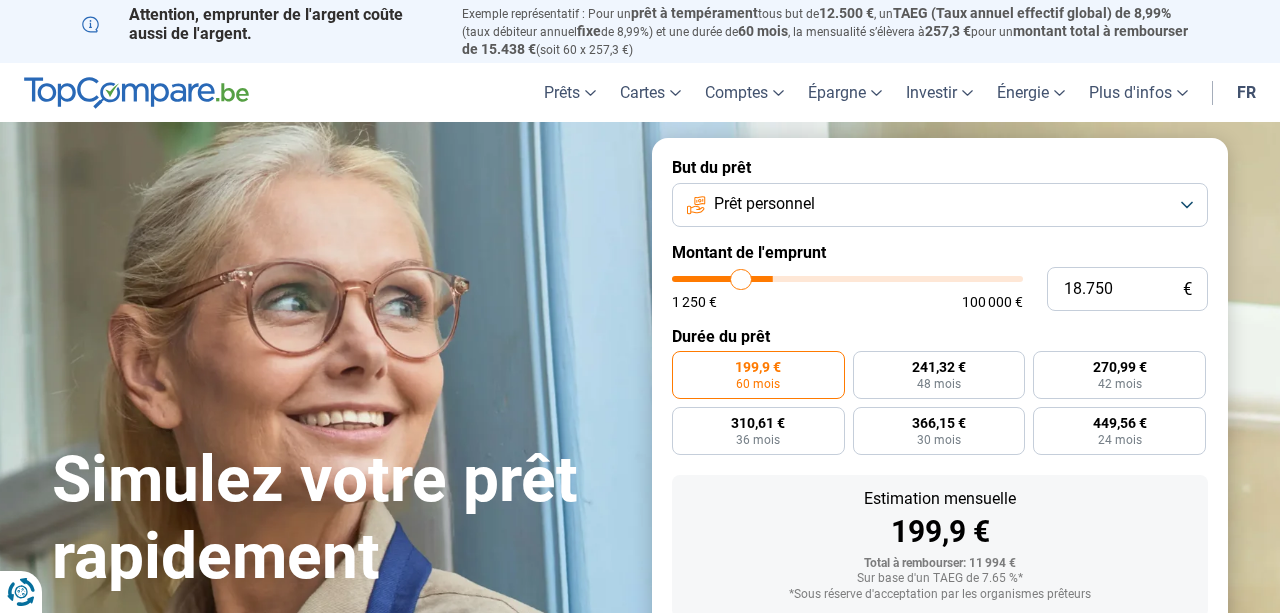 type on "18.250" 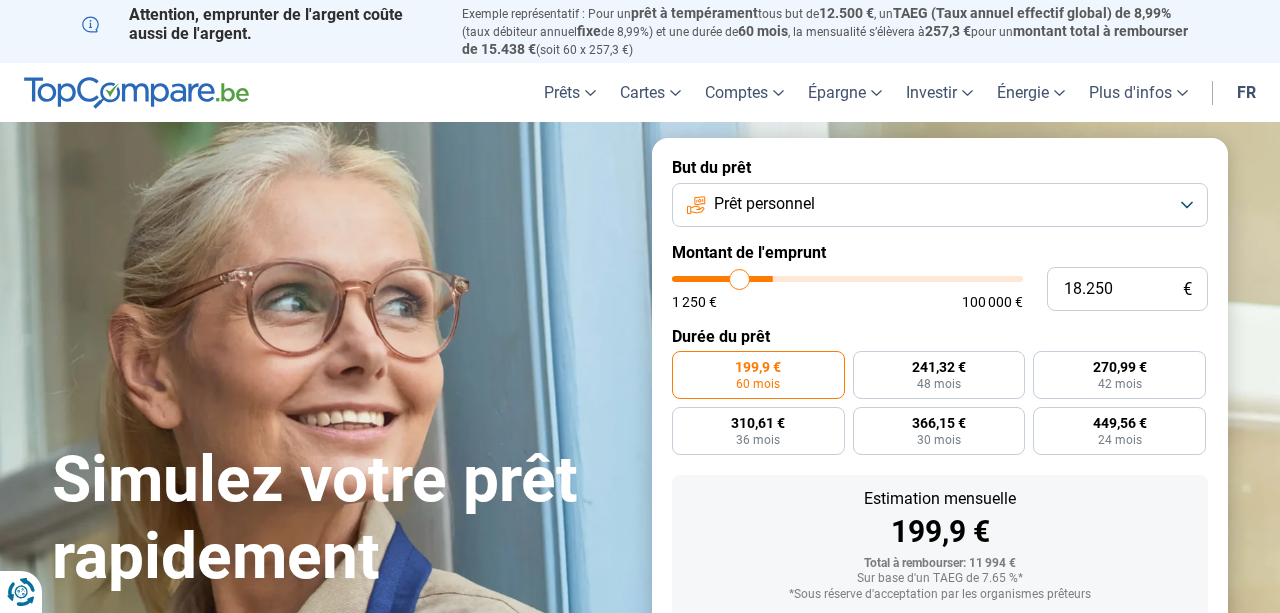 type on "18.000" 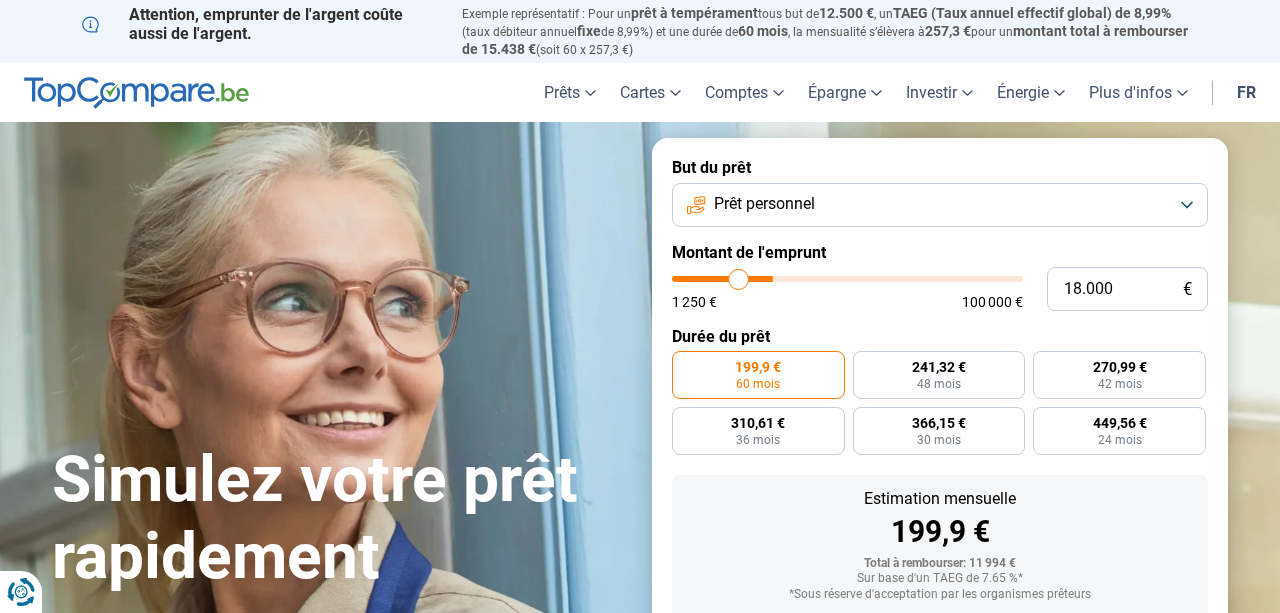 type on "17.500" 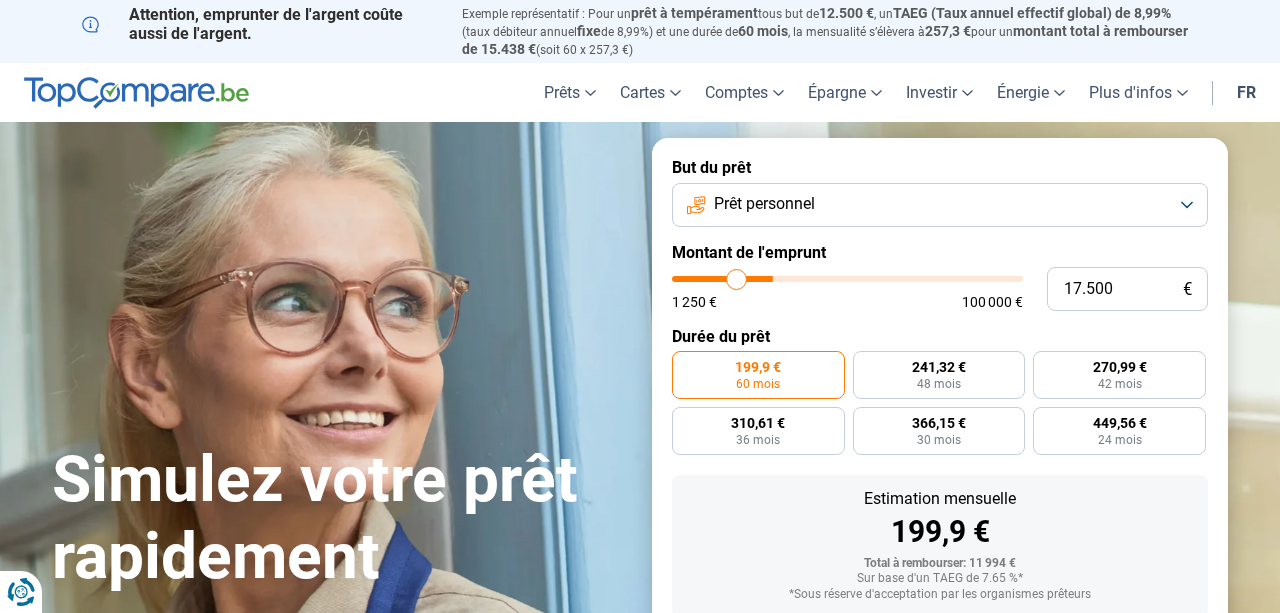 type on "17.250" 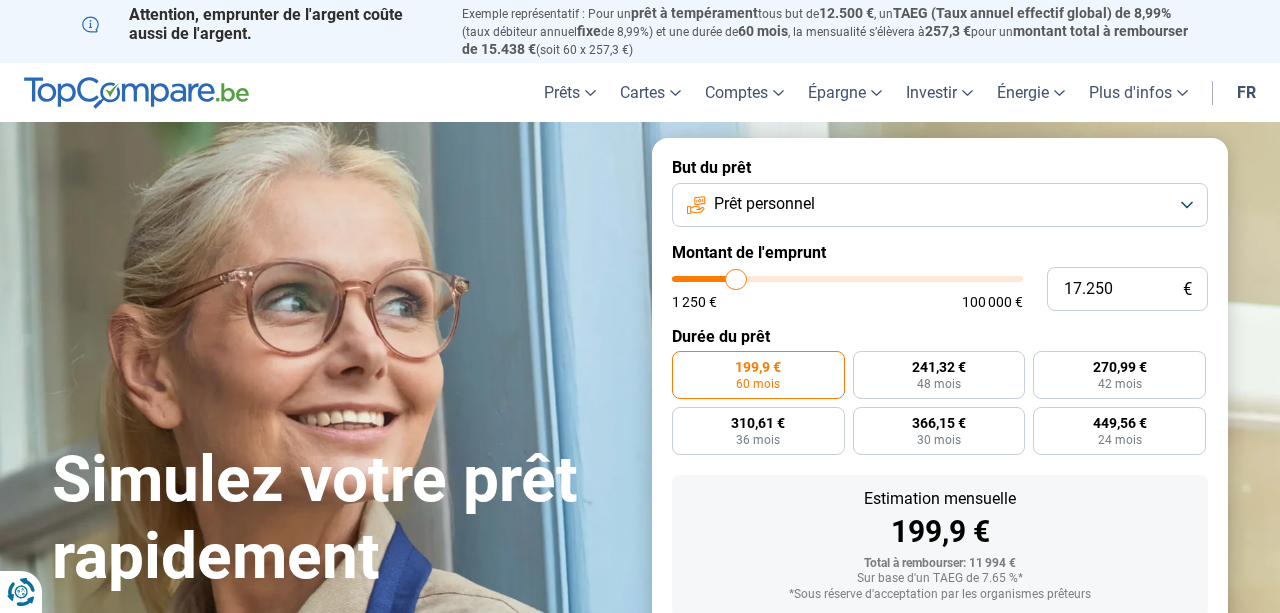 type on "16.750" 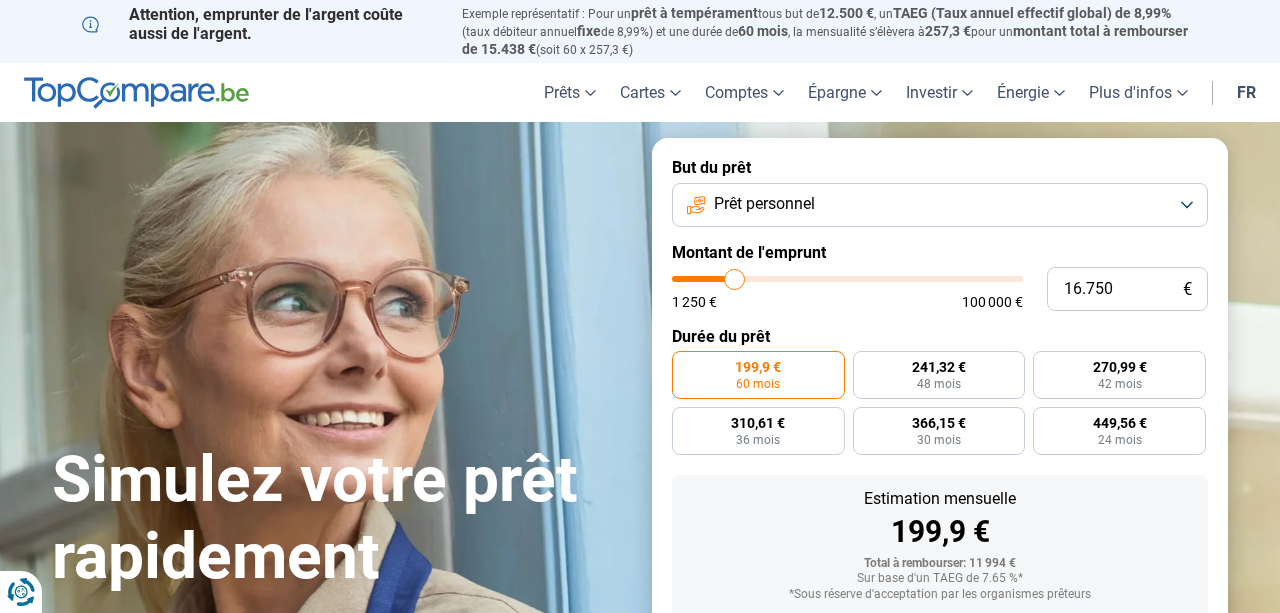 type on "16.500" 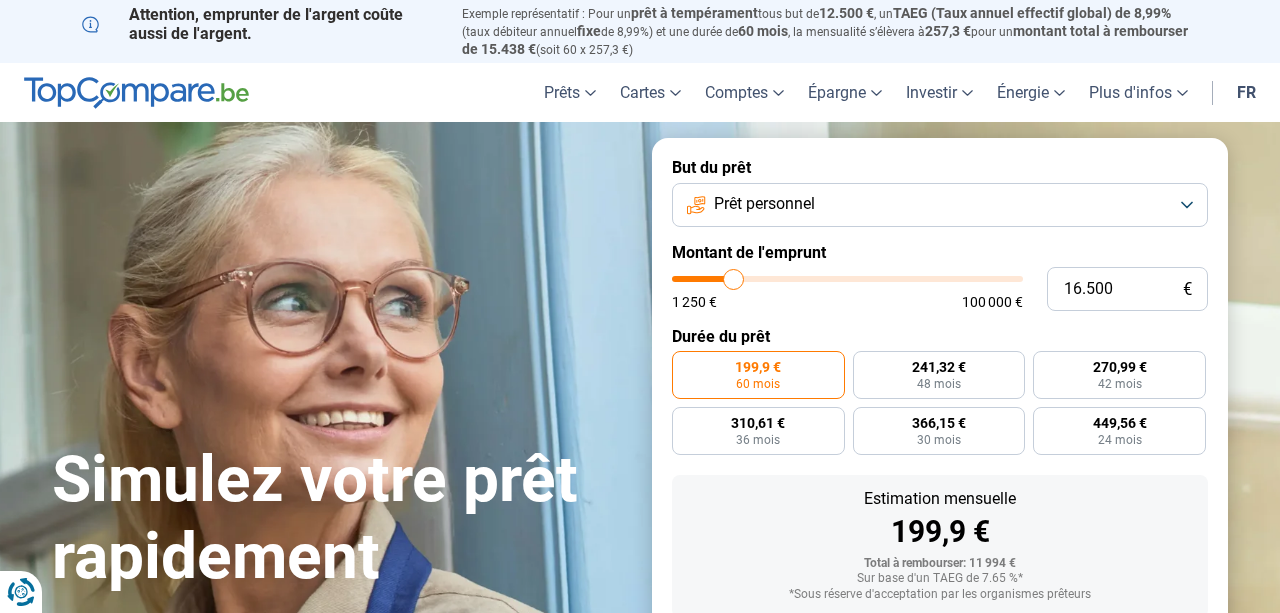 type on "16.250" 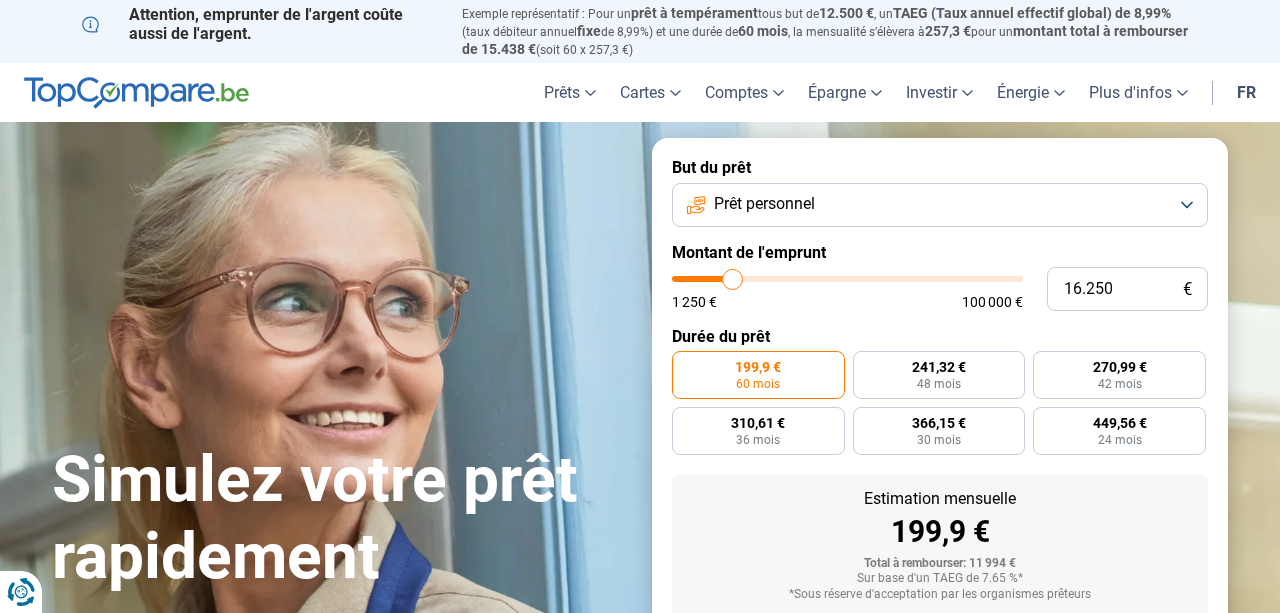 type on "16.000" 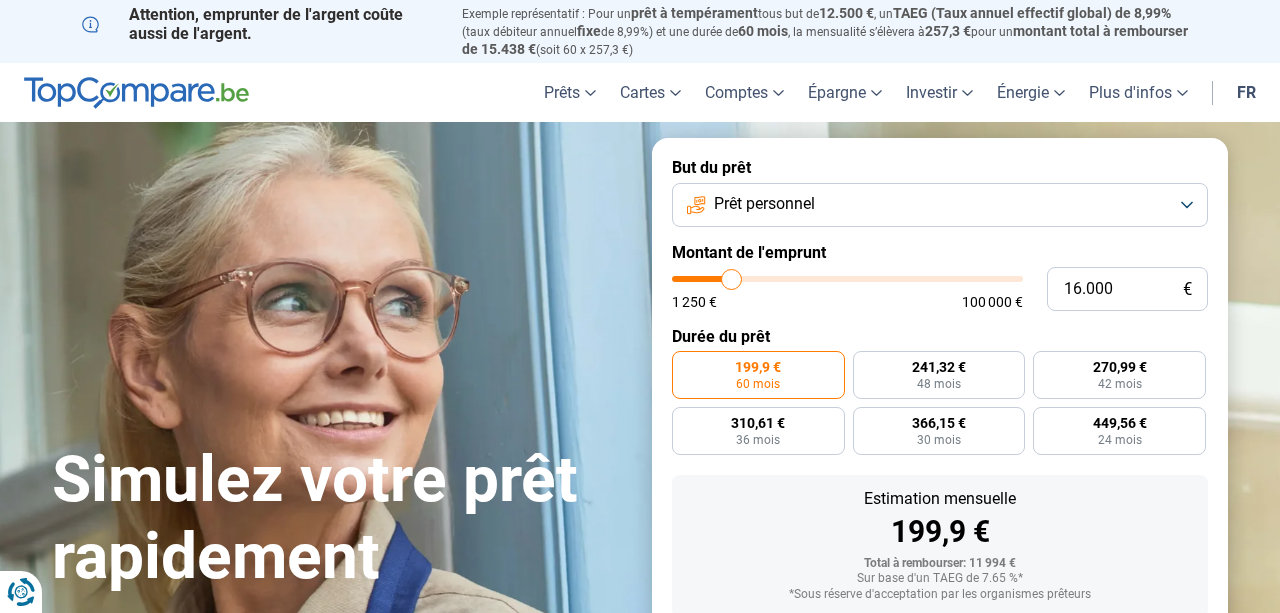 type on "15.750" 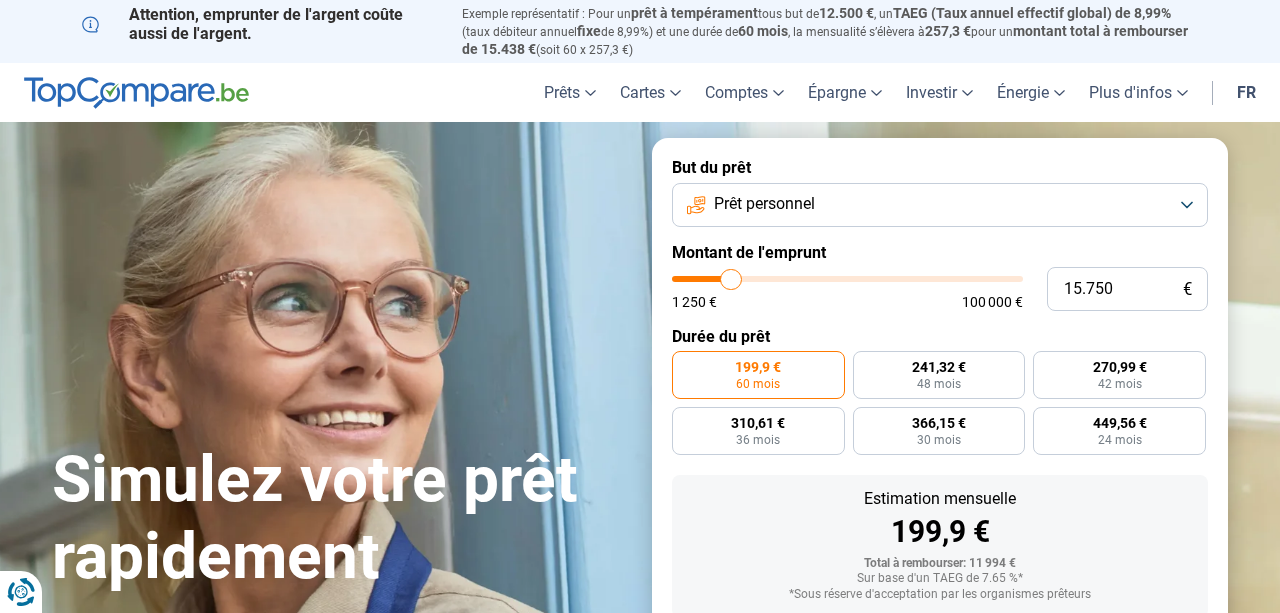 type on "15.500" 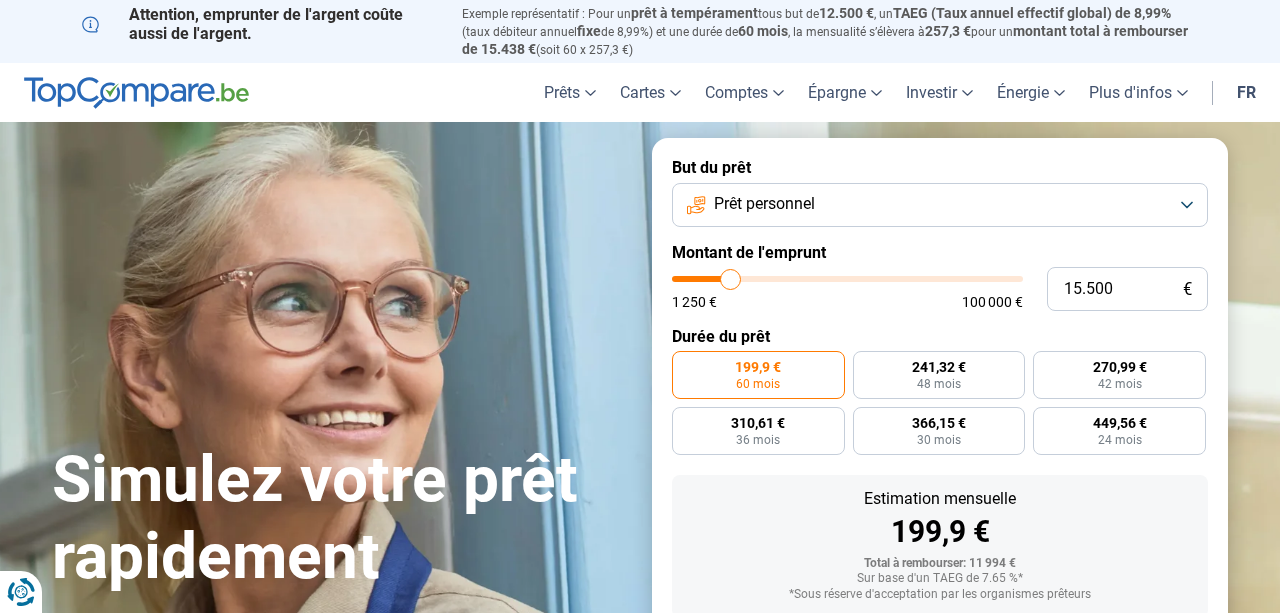 type on "15.250" 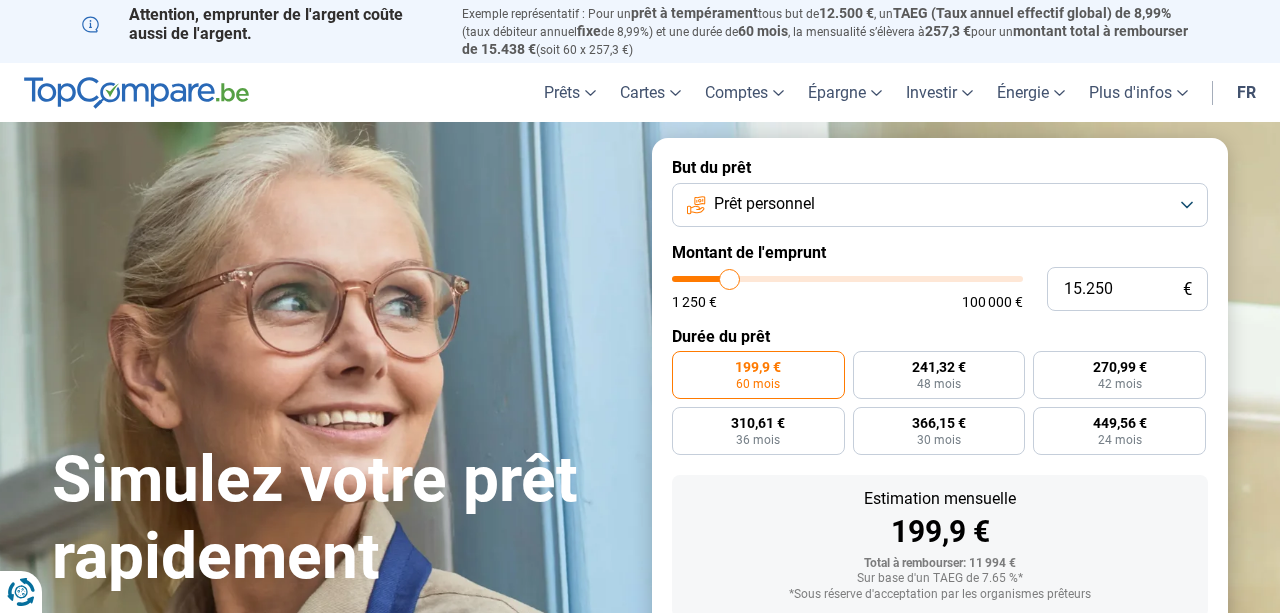type on "15.000" 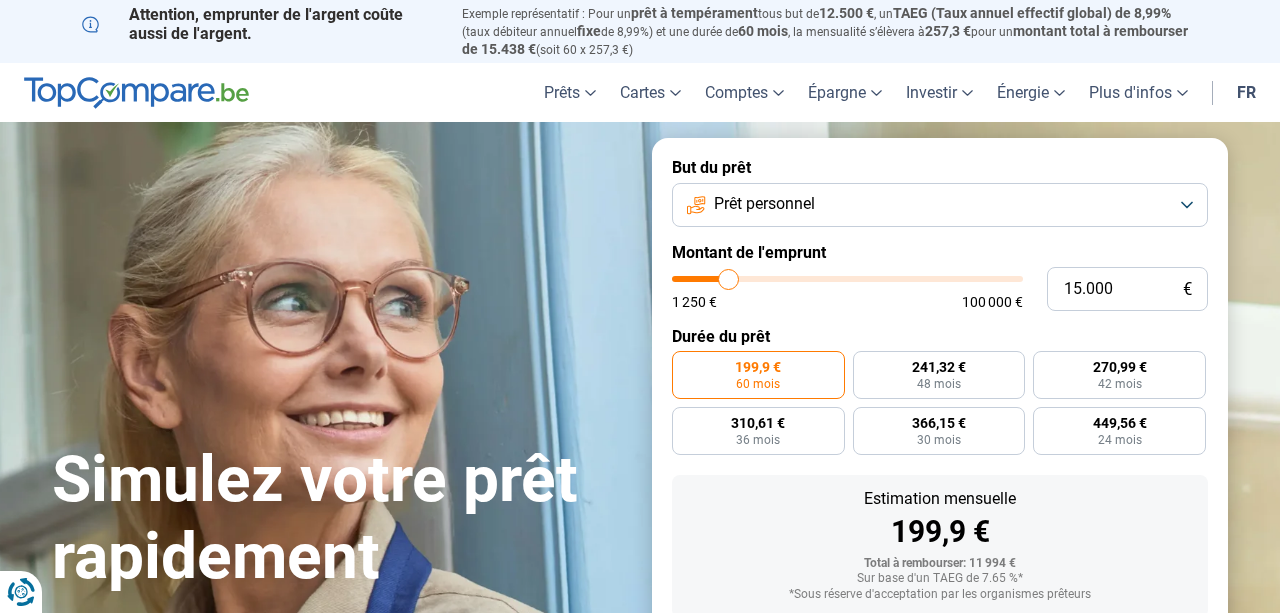 type on "14.750" 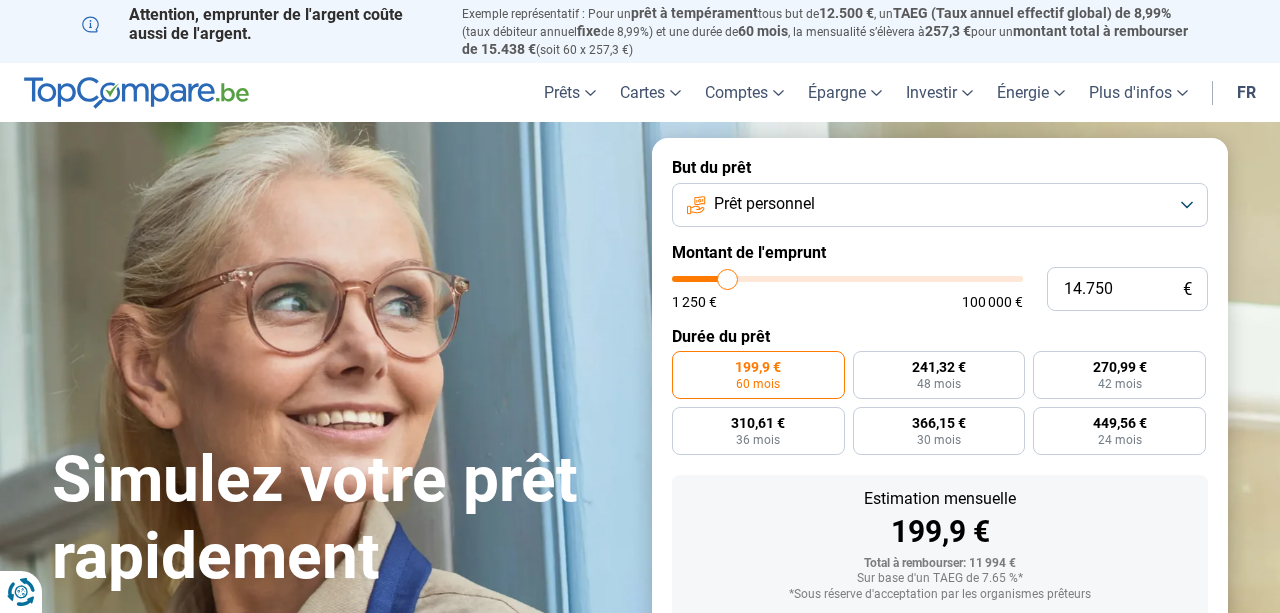 type on "14.500" 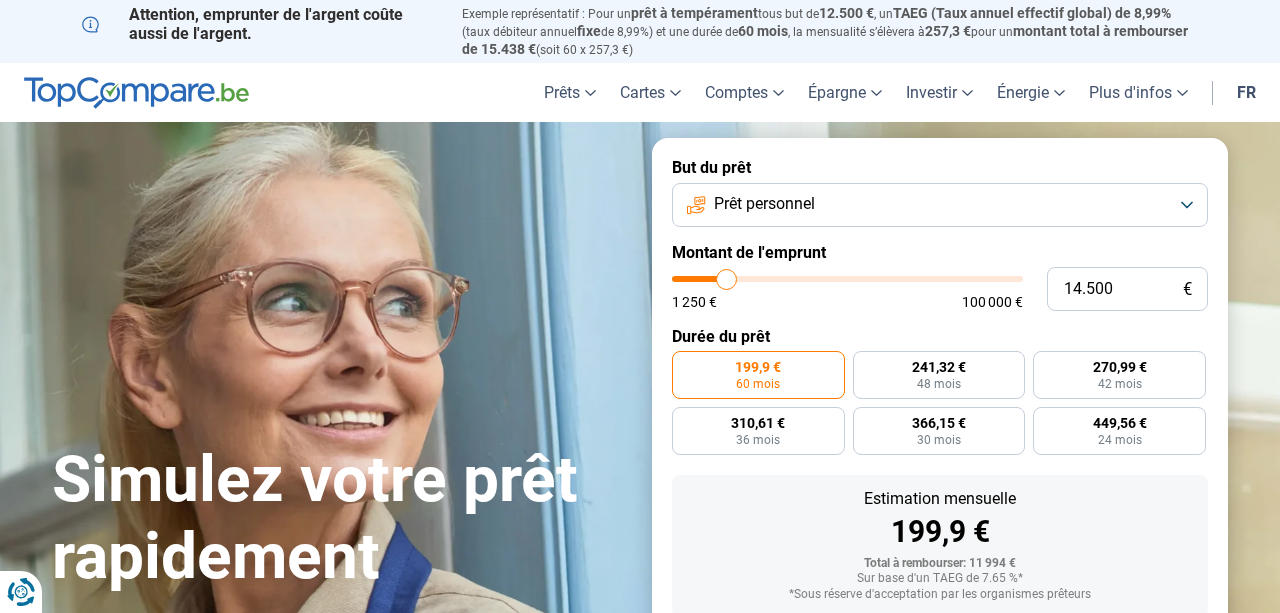 type on "14.250" 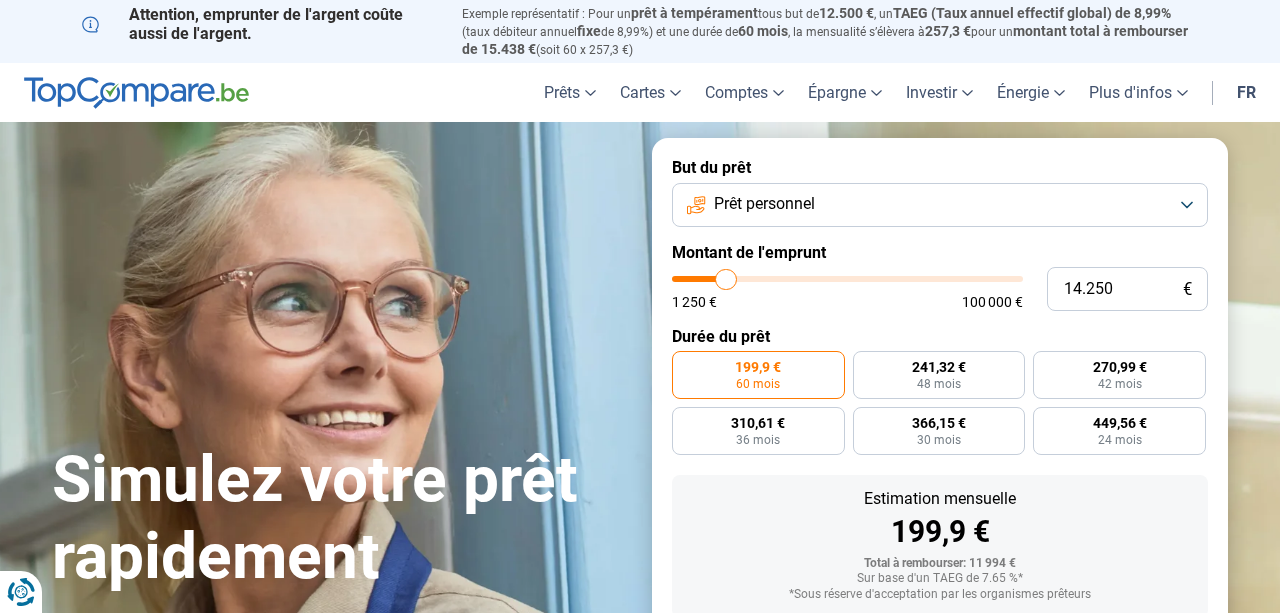 type on "14.000" 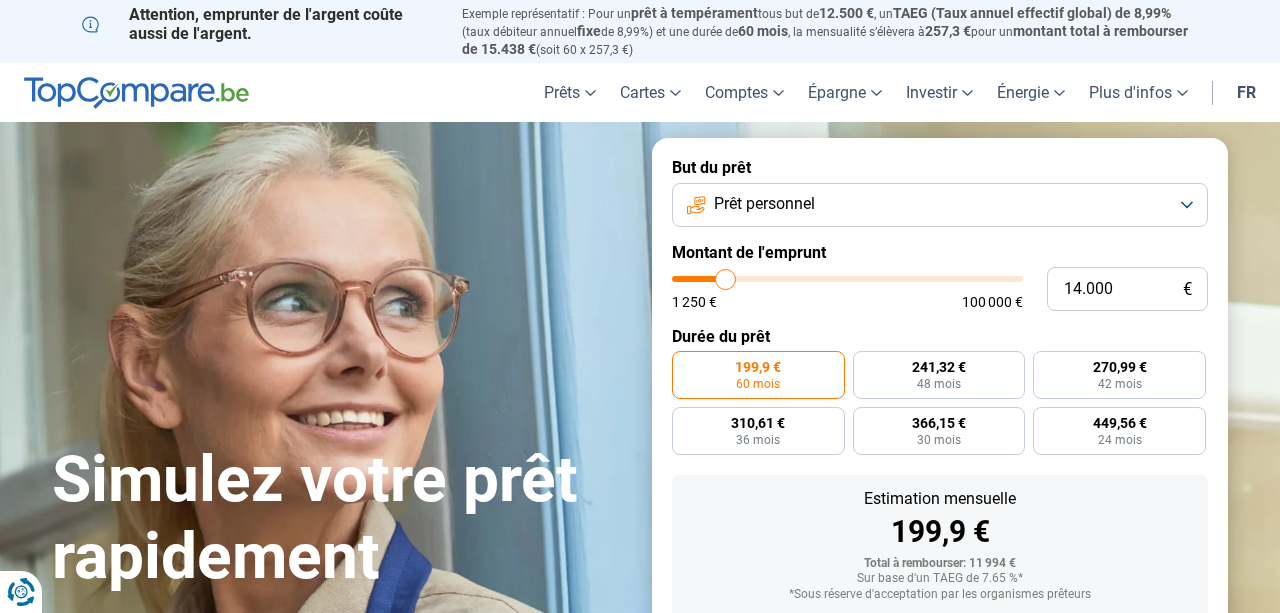 type on "13.500" 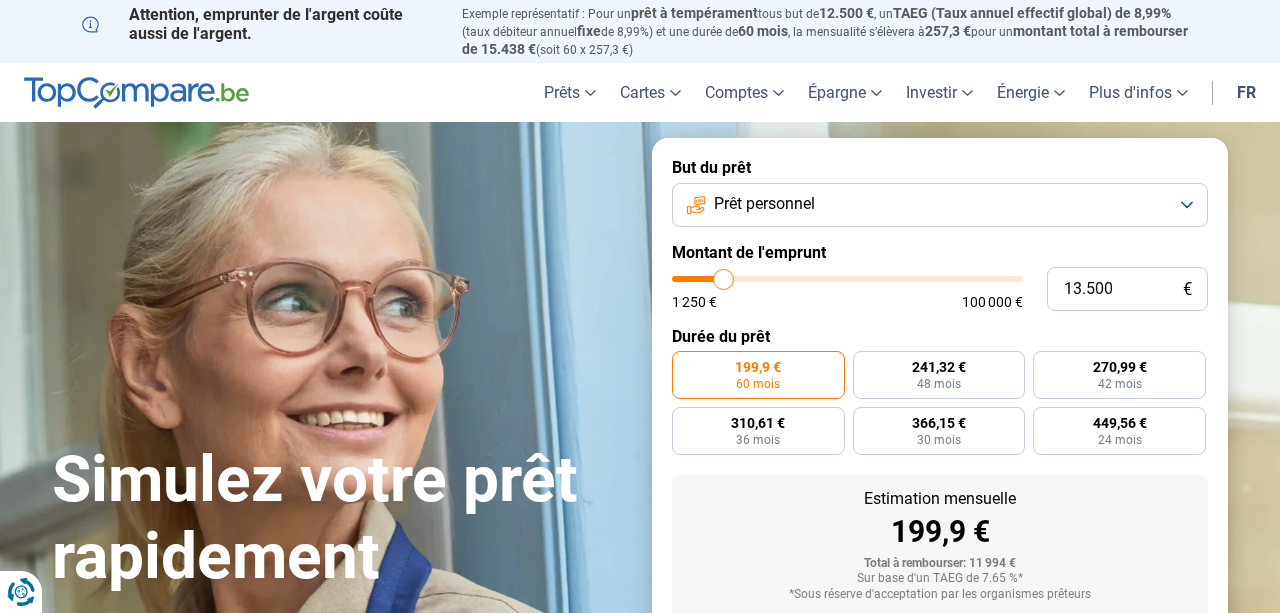 type on "13.250" 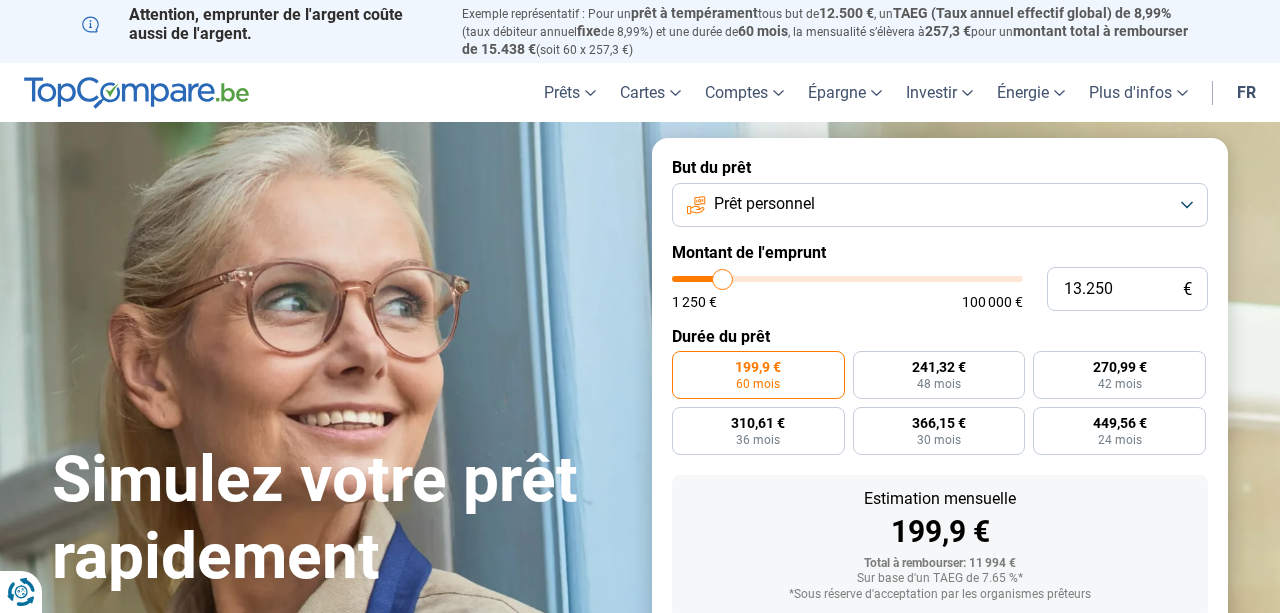 type on "13.000" 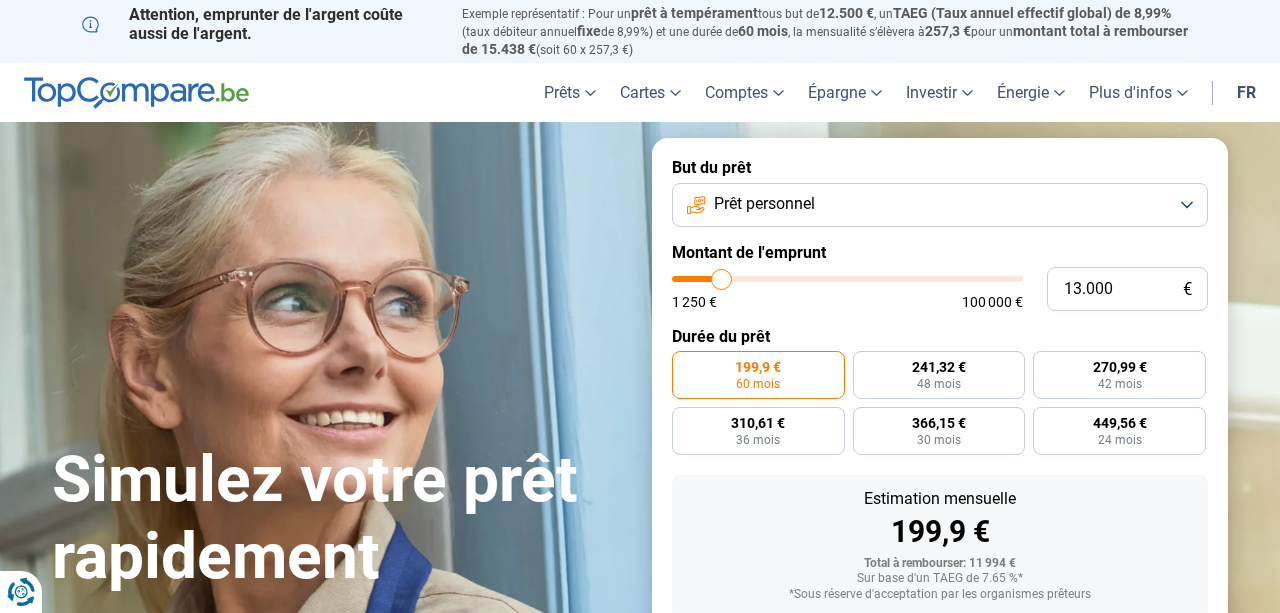 type on "12.500" 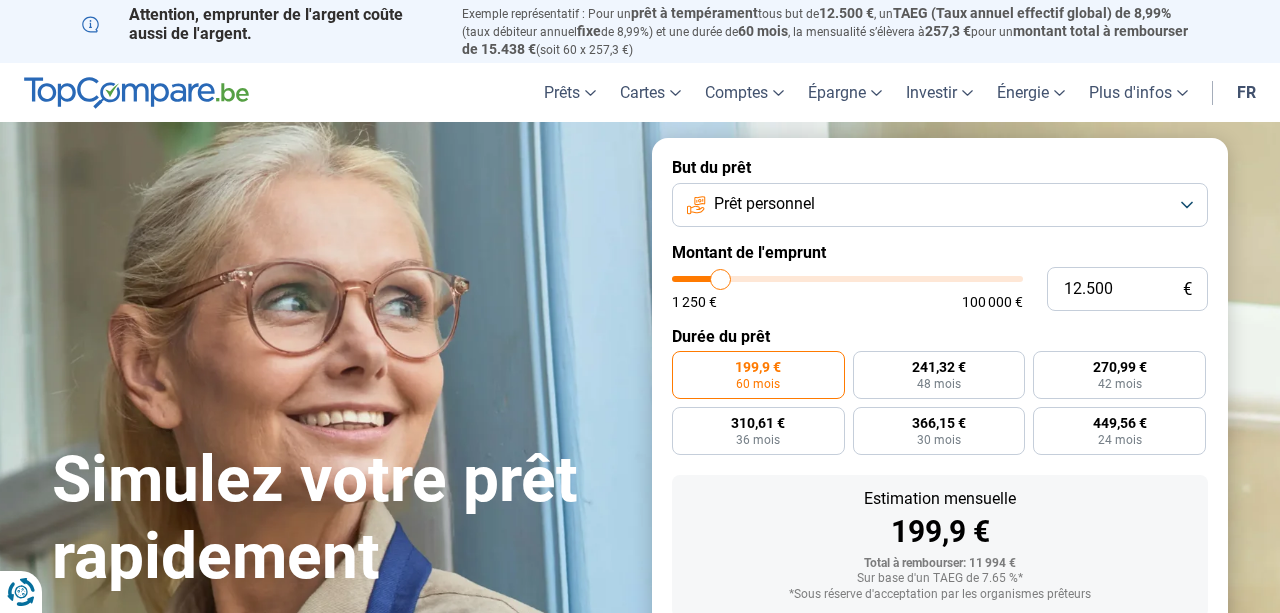 type on "12.250" 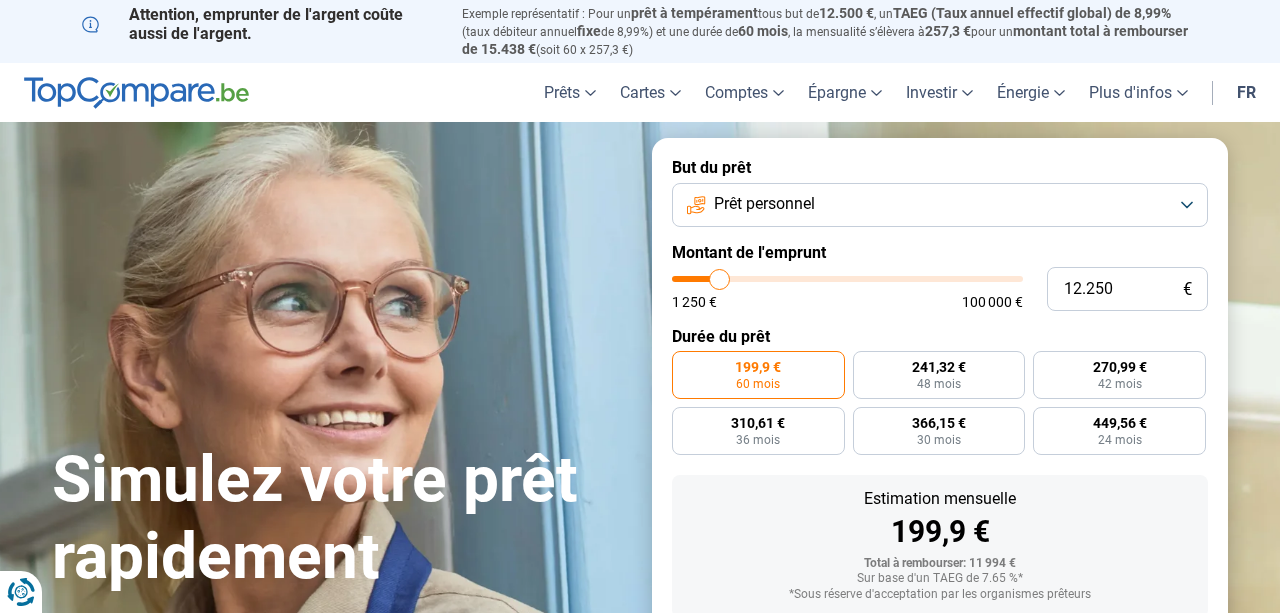 type on "12.000" 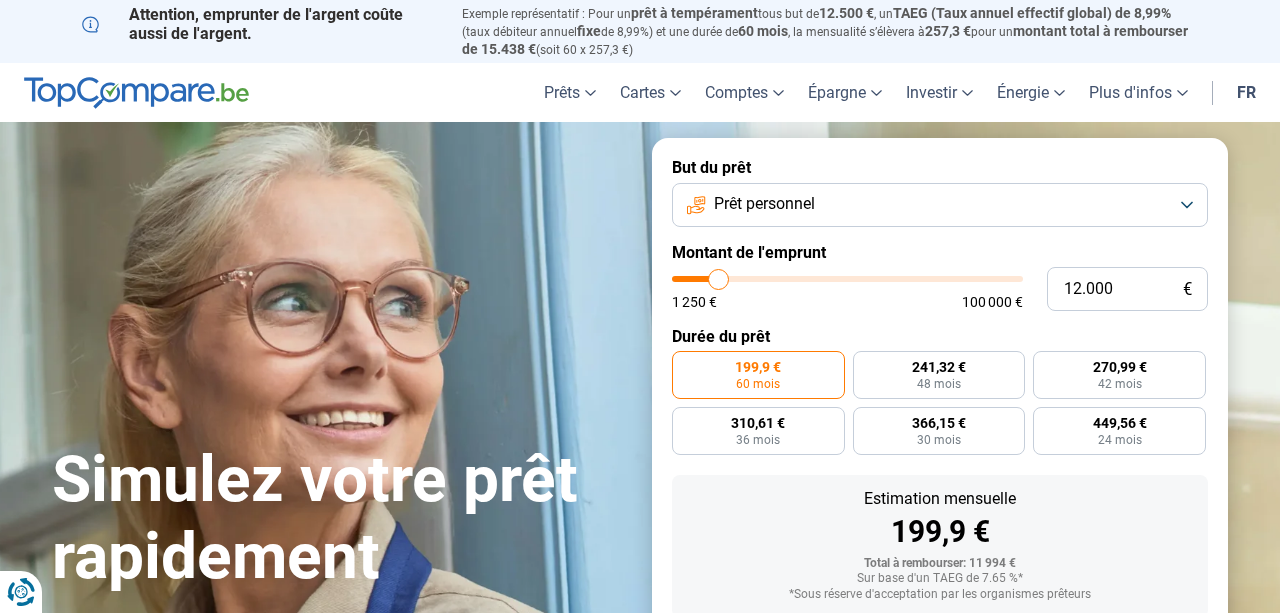 type on "11.750" 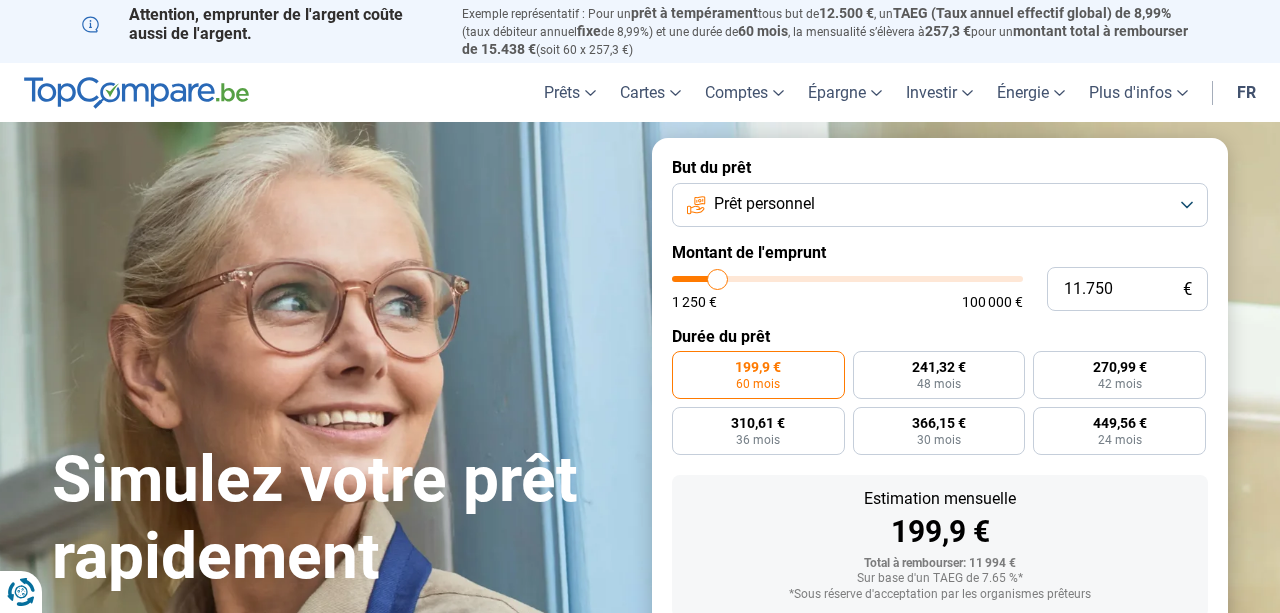 type on "11.500" 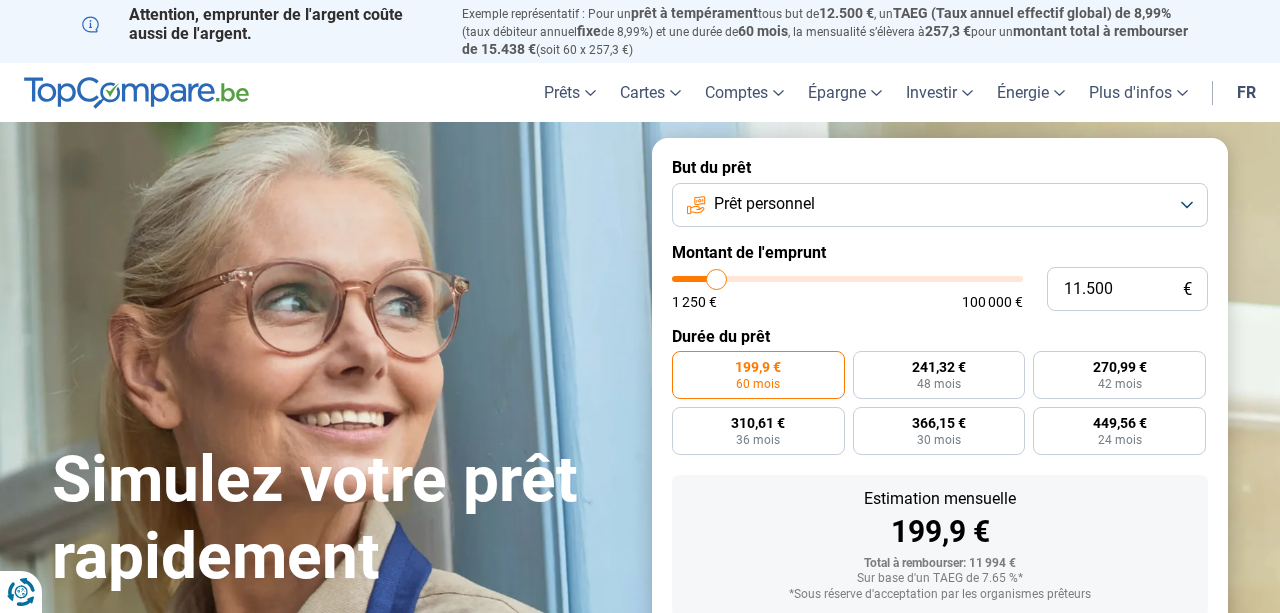 type on "11.250" 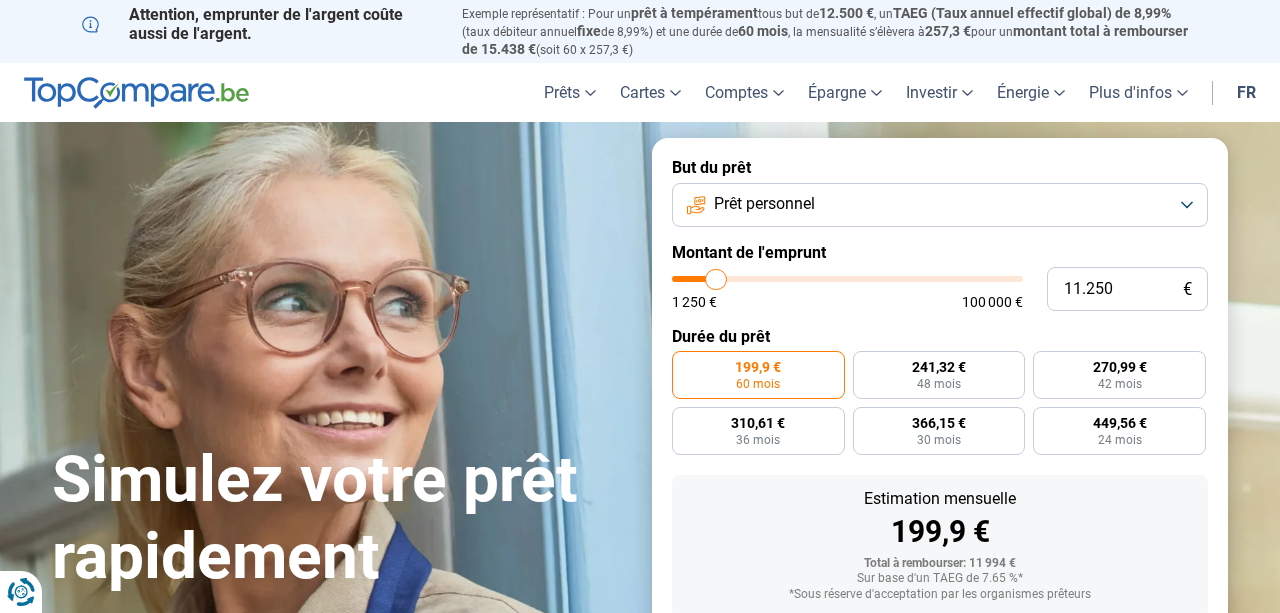type on "11.000" 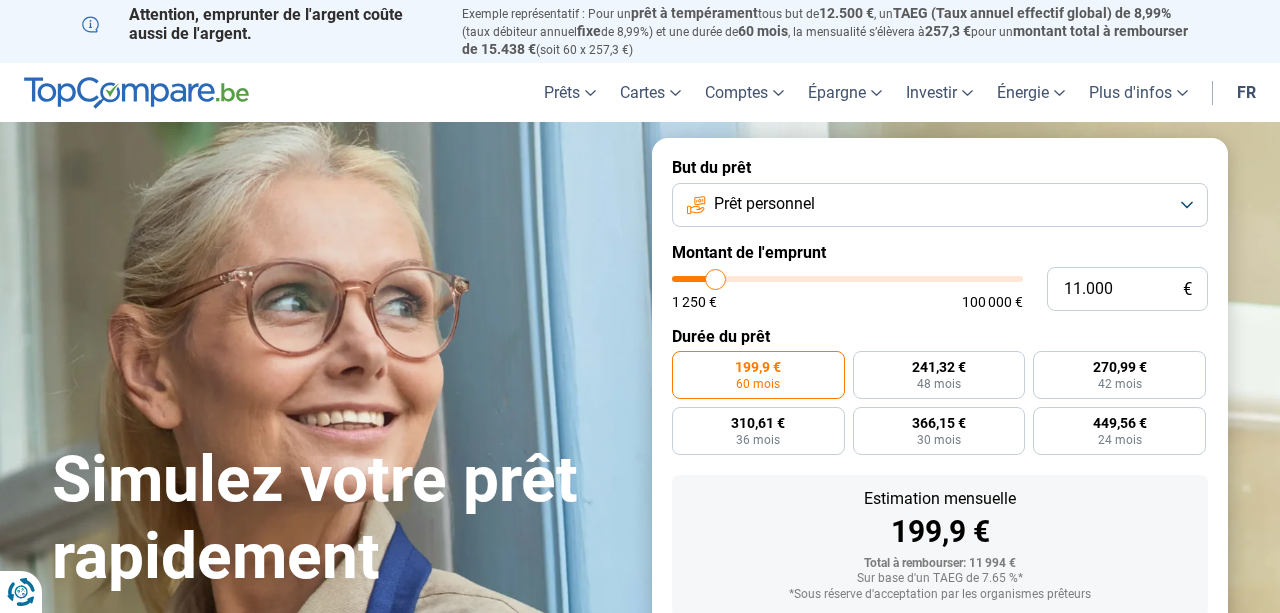 type on "10.750" 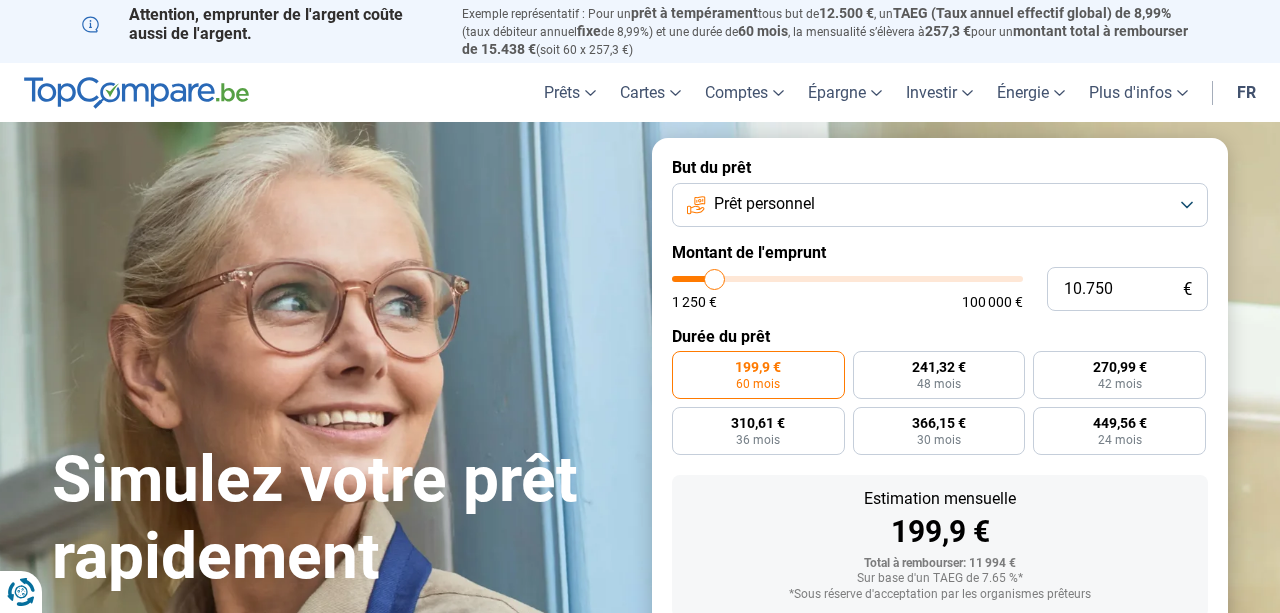 type on "10.500" 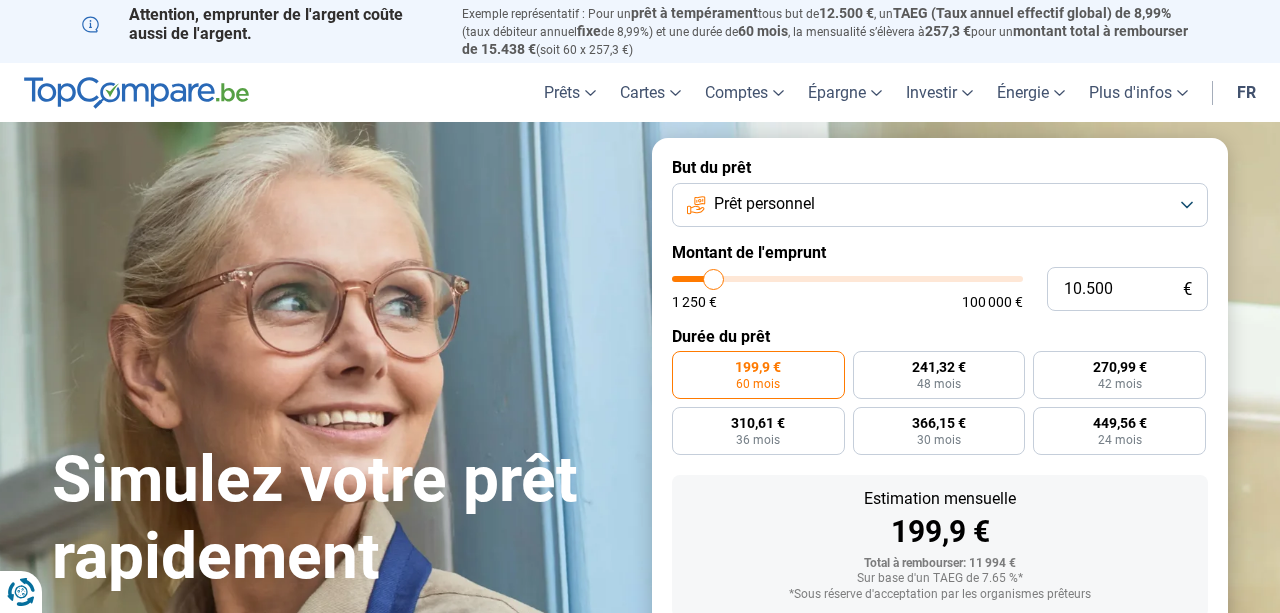 type on "10.250" 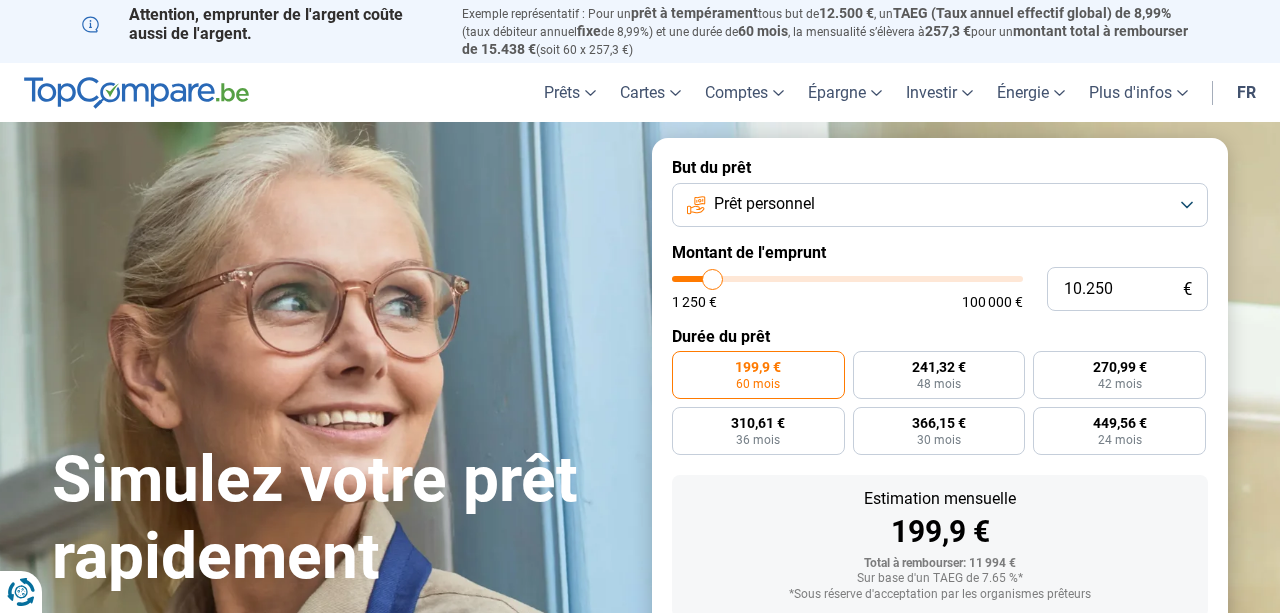 type on "10.000" 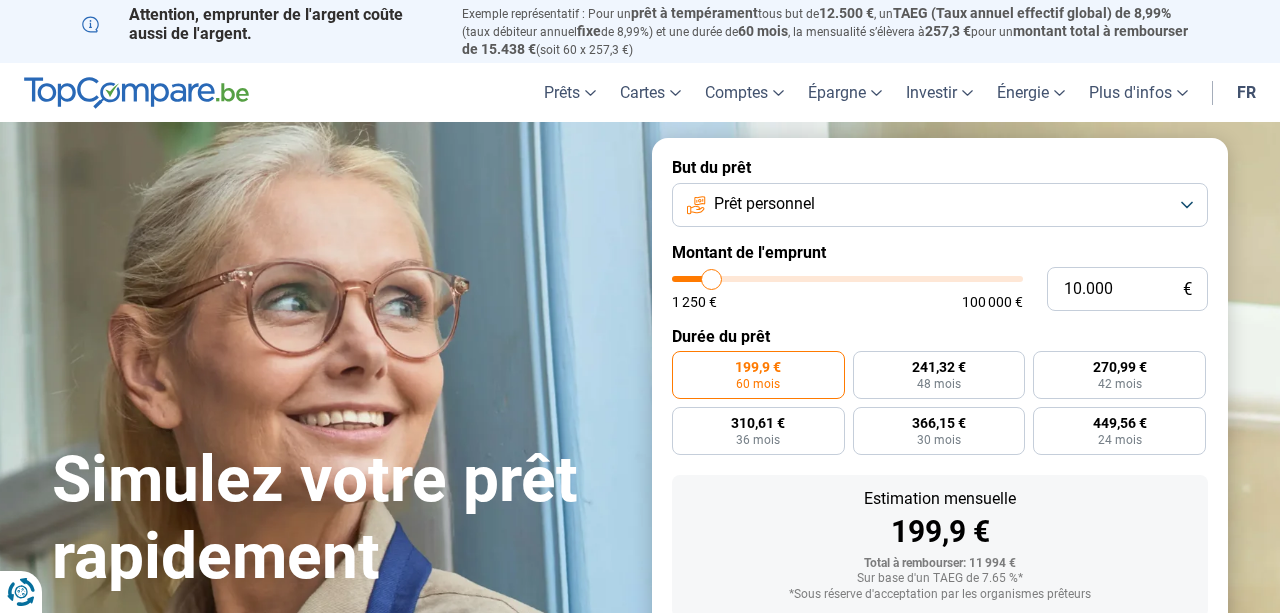 type on "9.750" 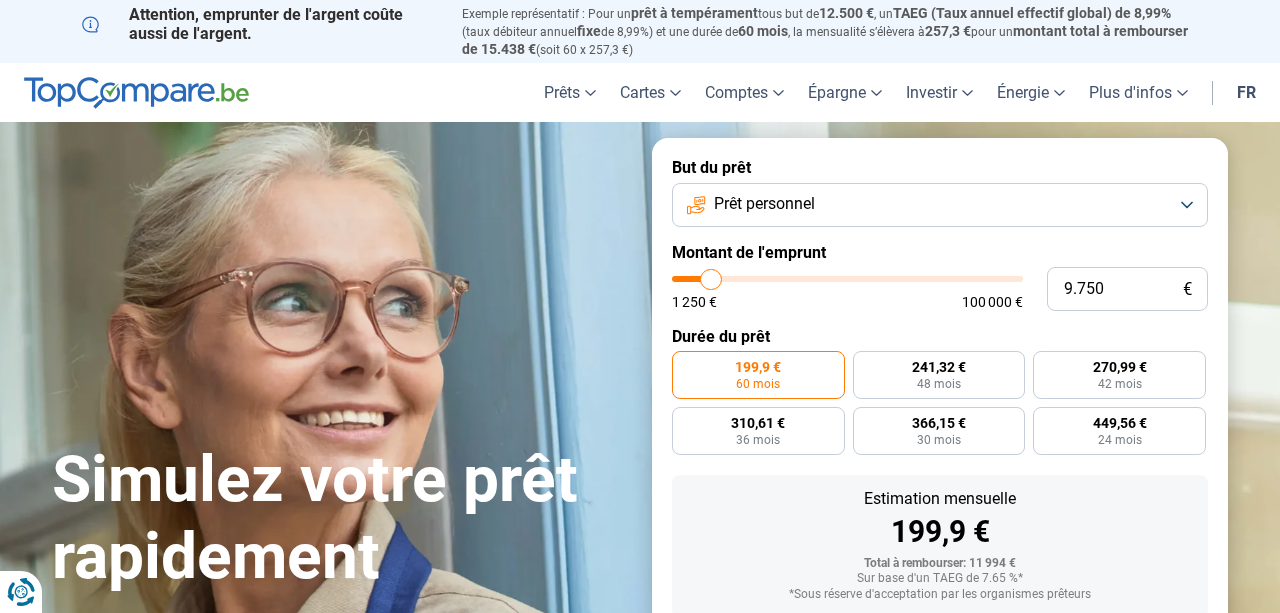 type on "9.500" 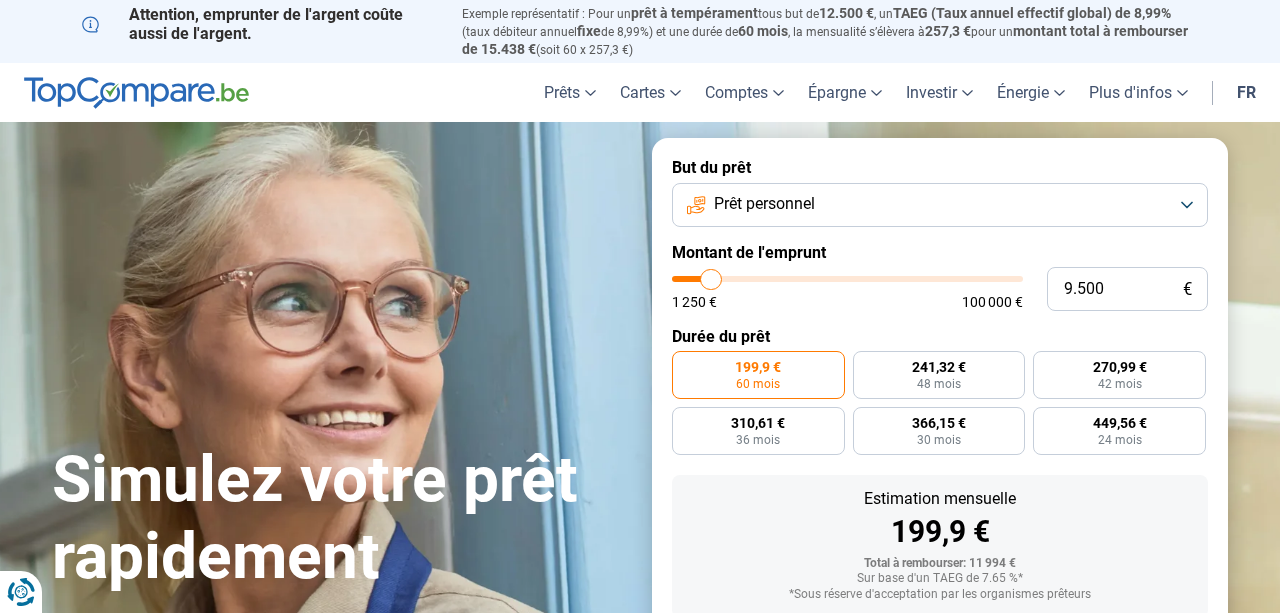 type on "9500" 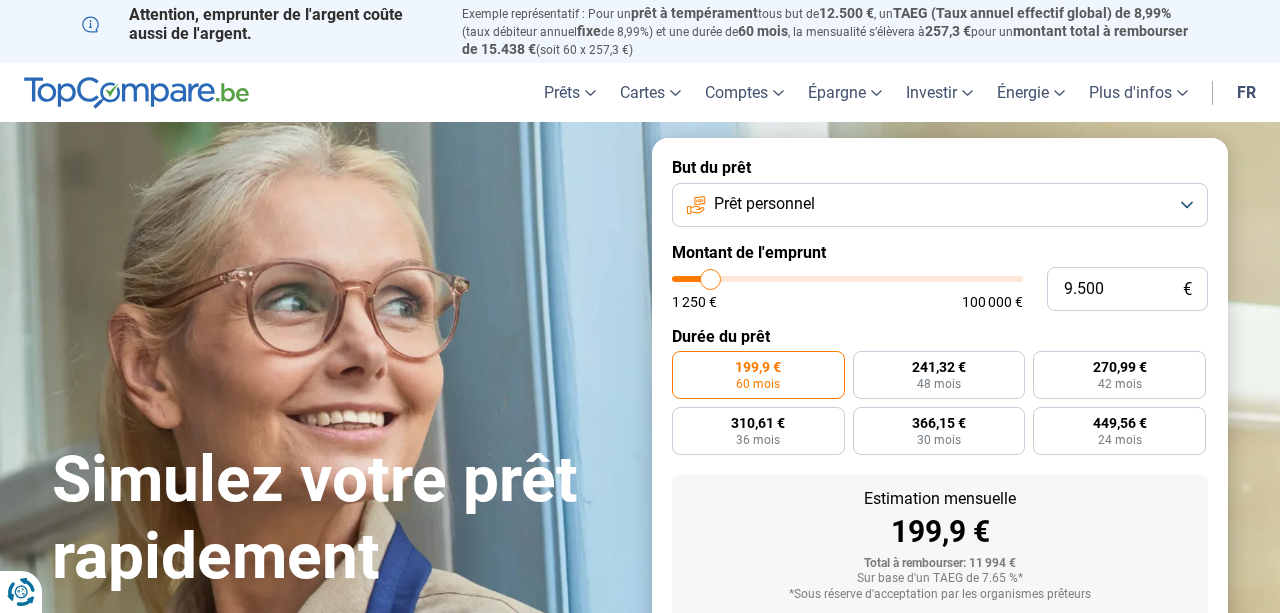 type on "9.250" 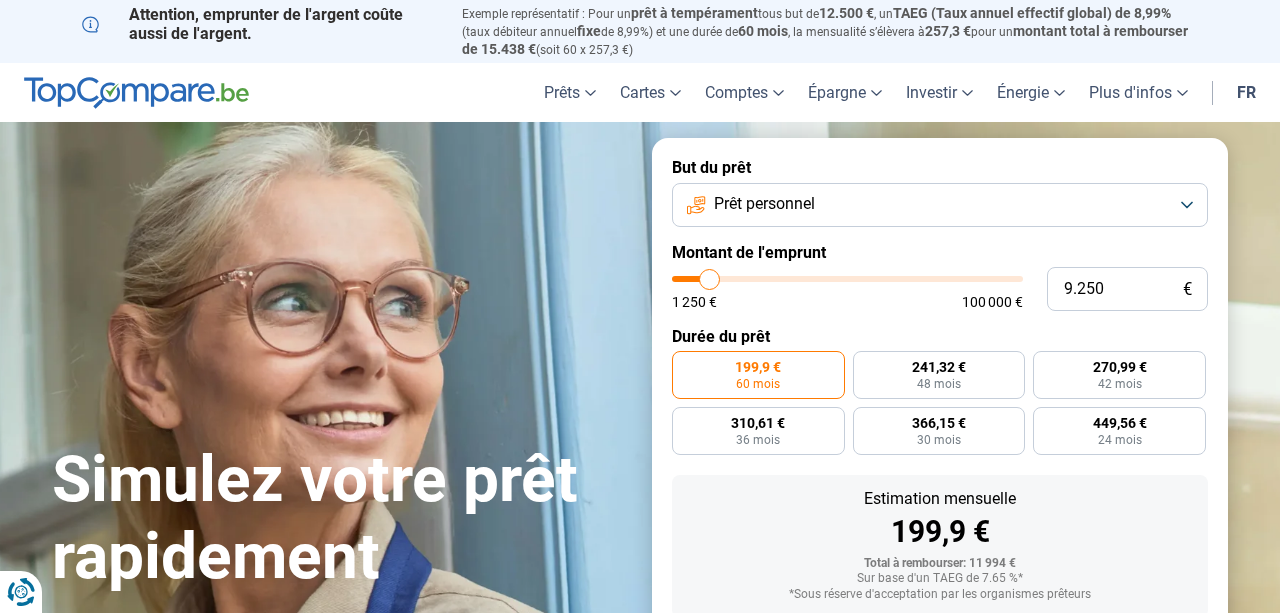 type on "9.000" 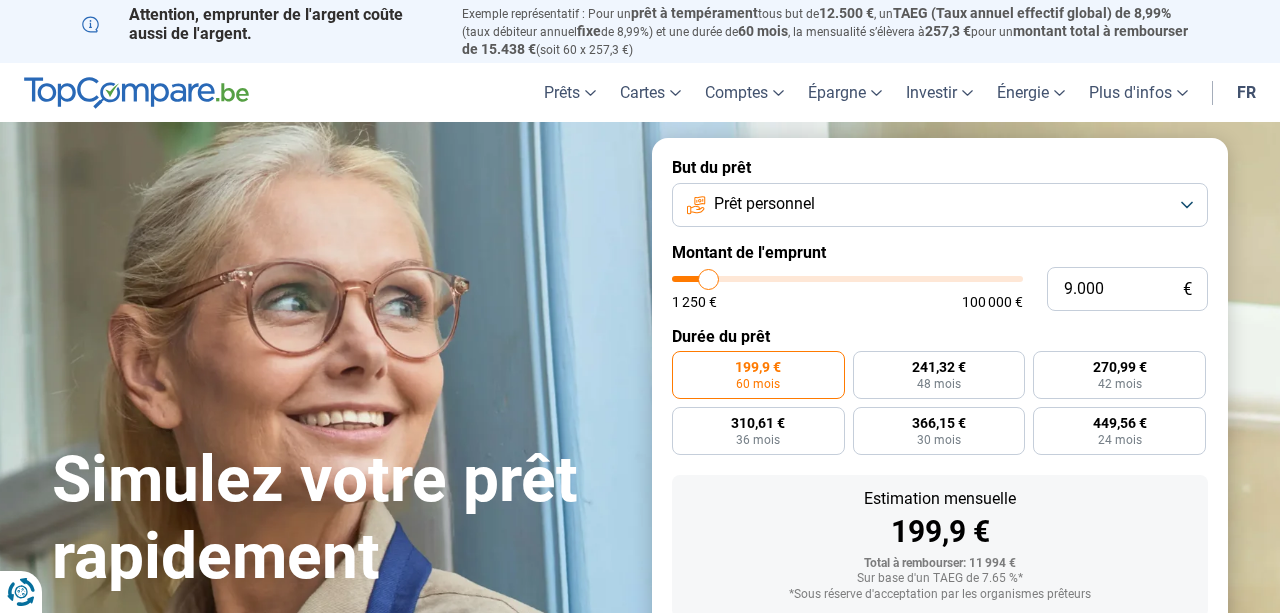 type on "8.750" 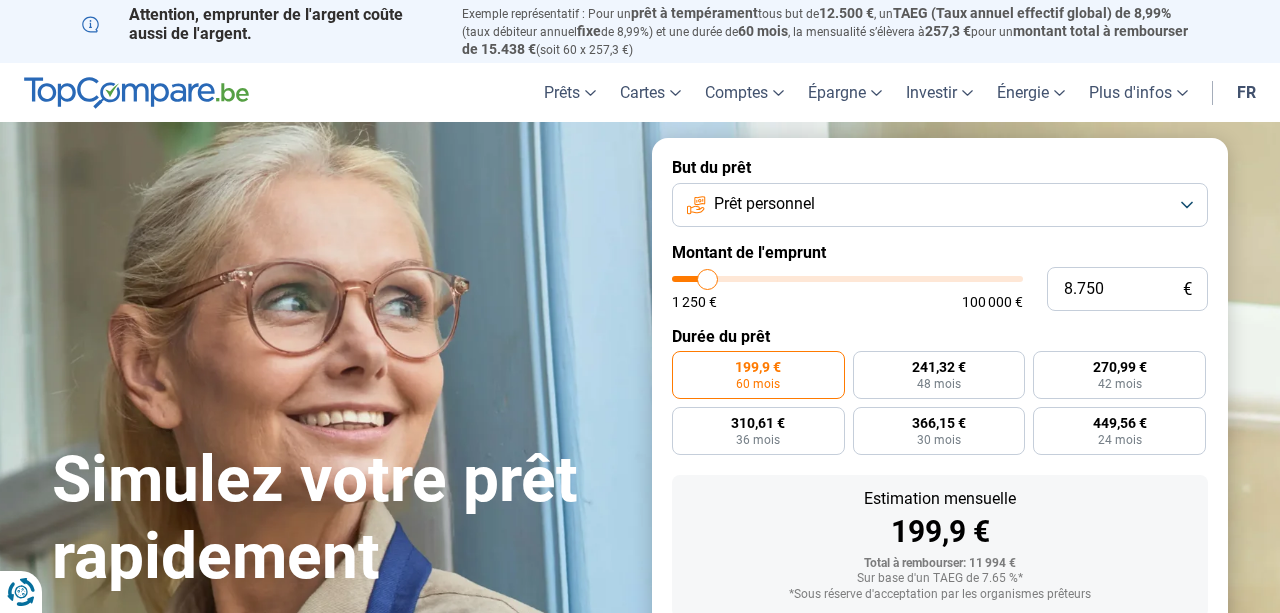 type on "8.500" 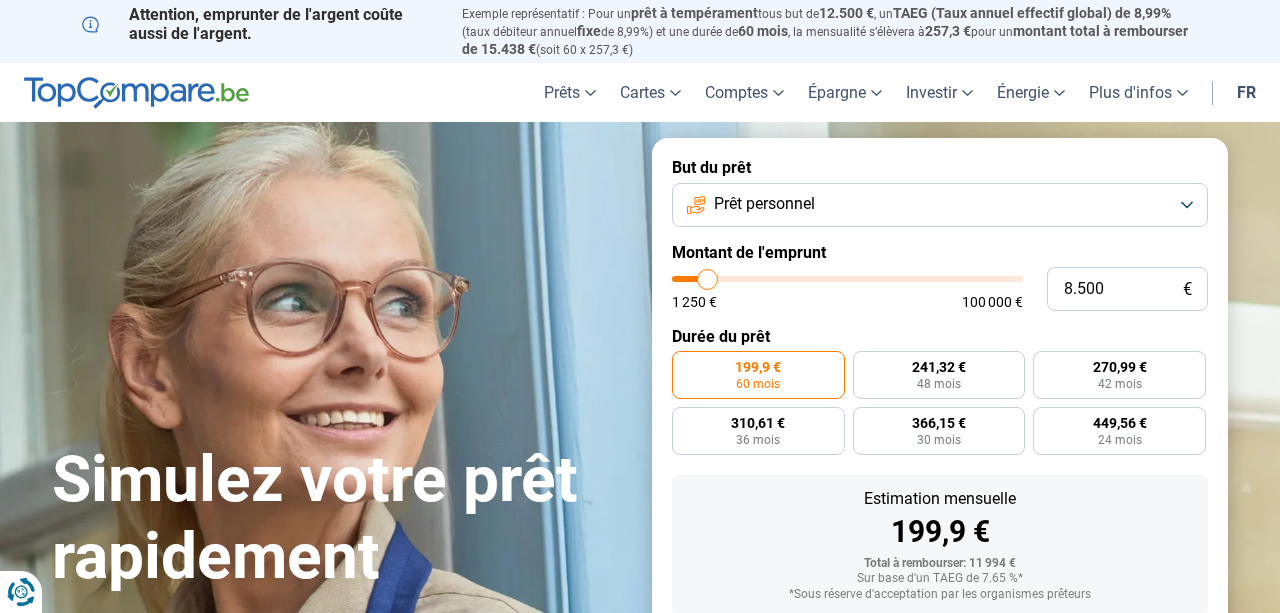 type on "8500" 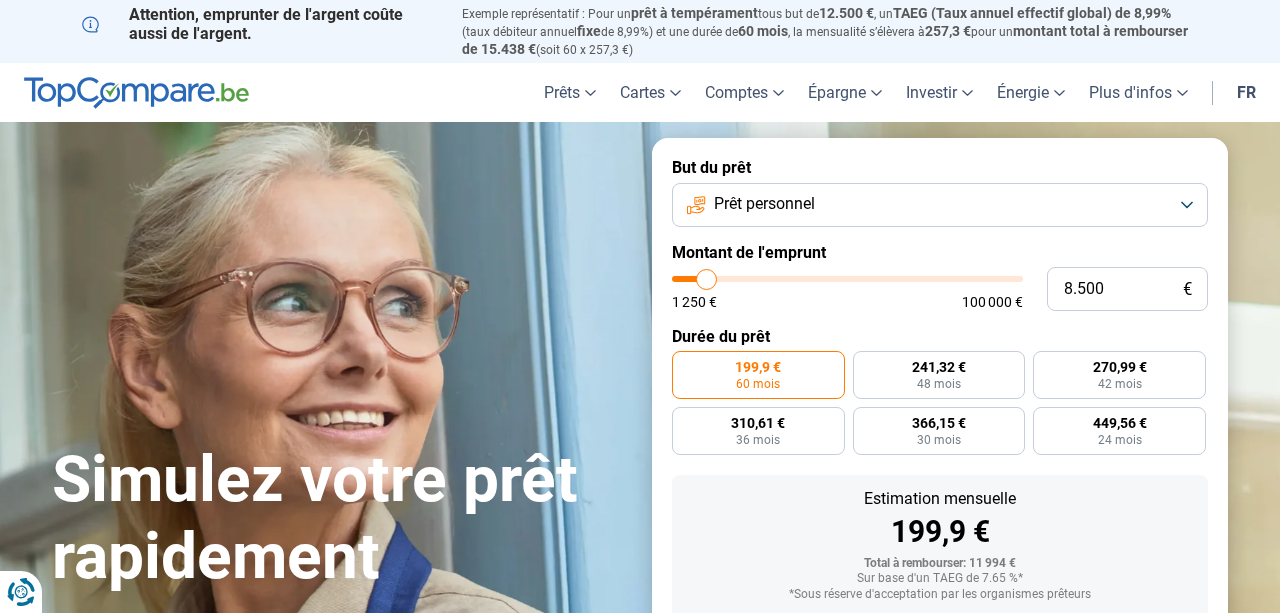 type on "8.250" 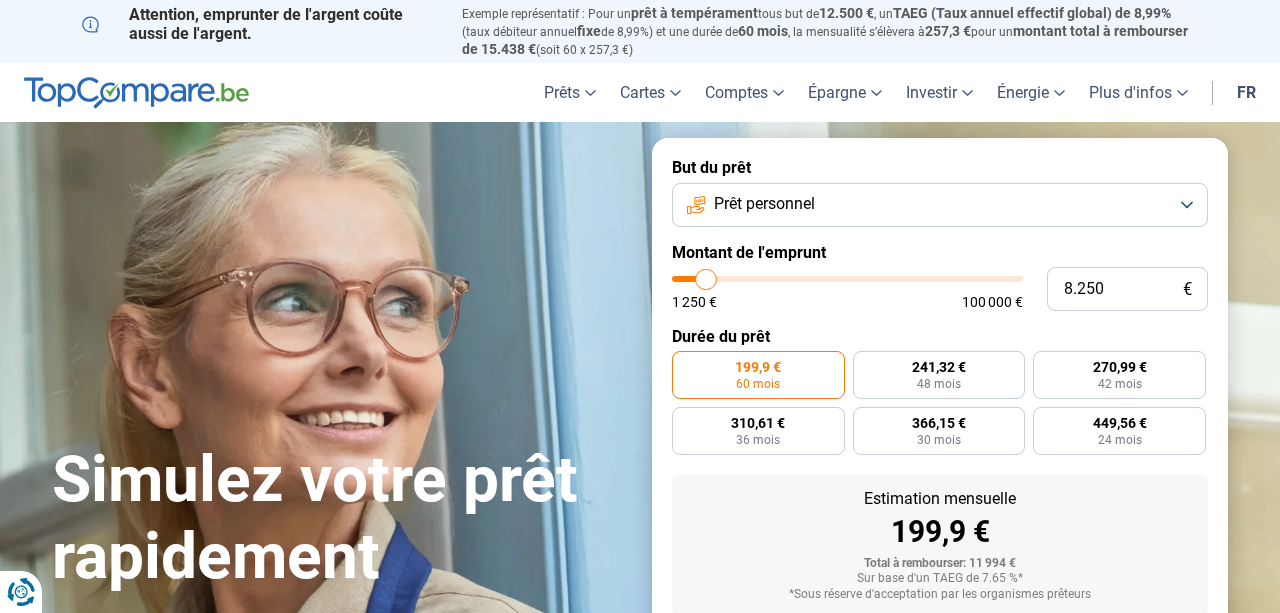 type on "8.000" 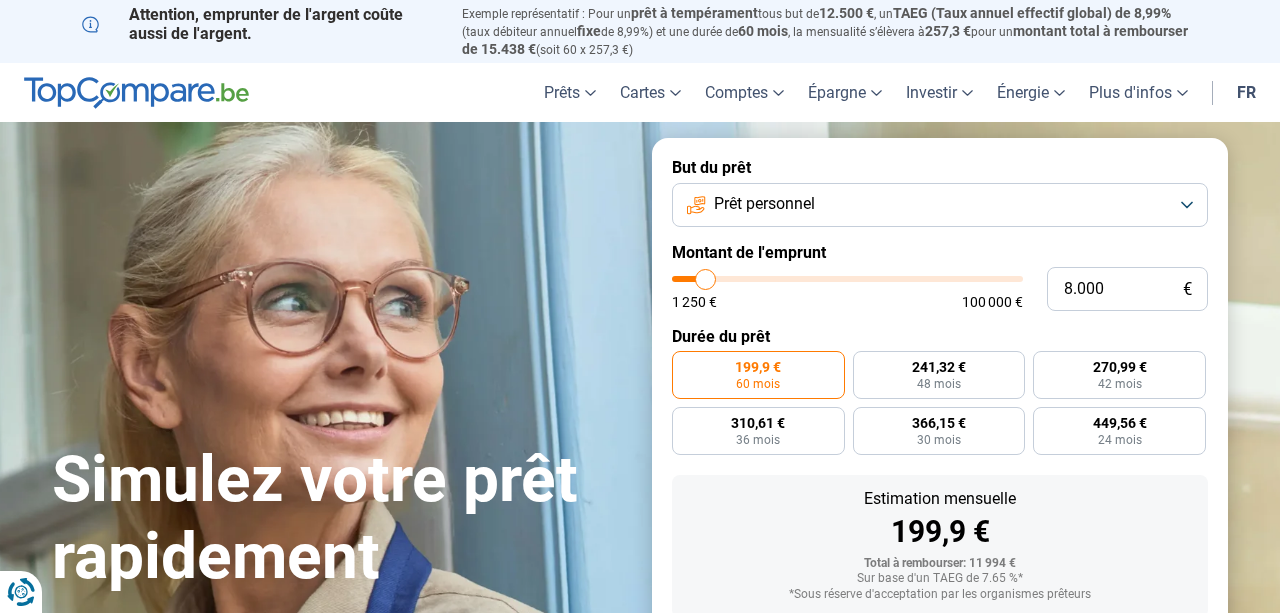 type on "7.750" 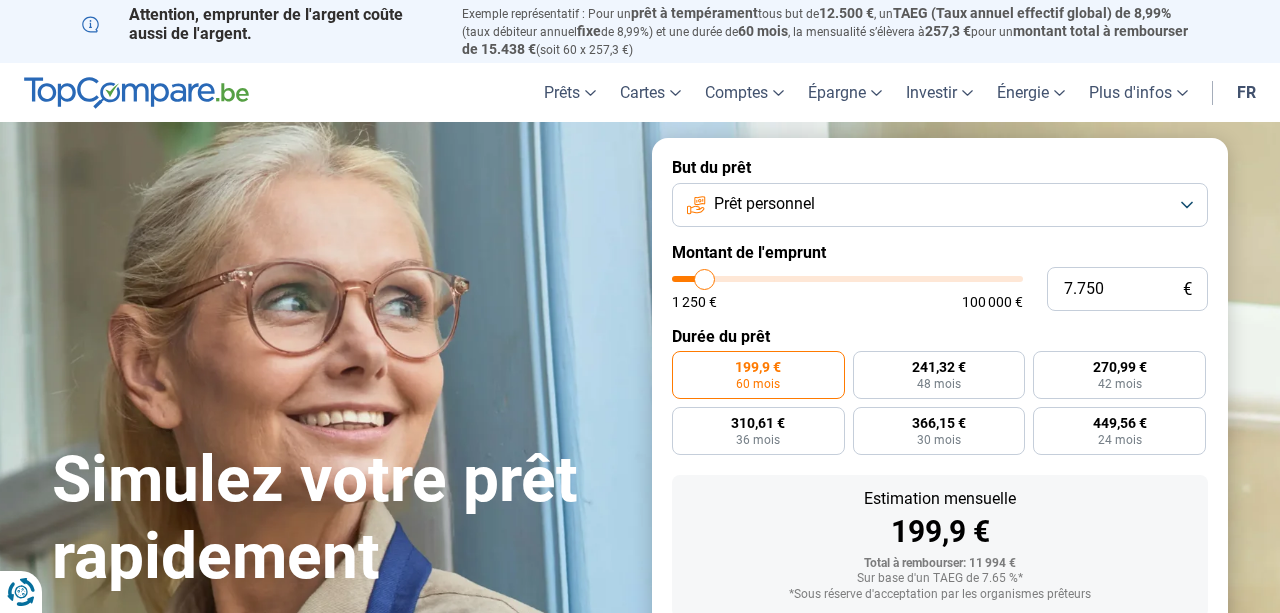 type on "7.500" 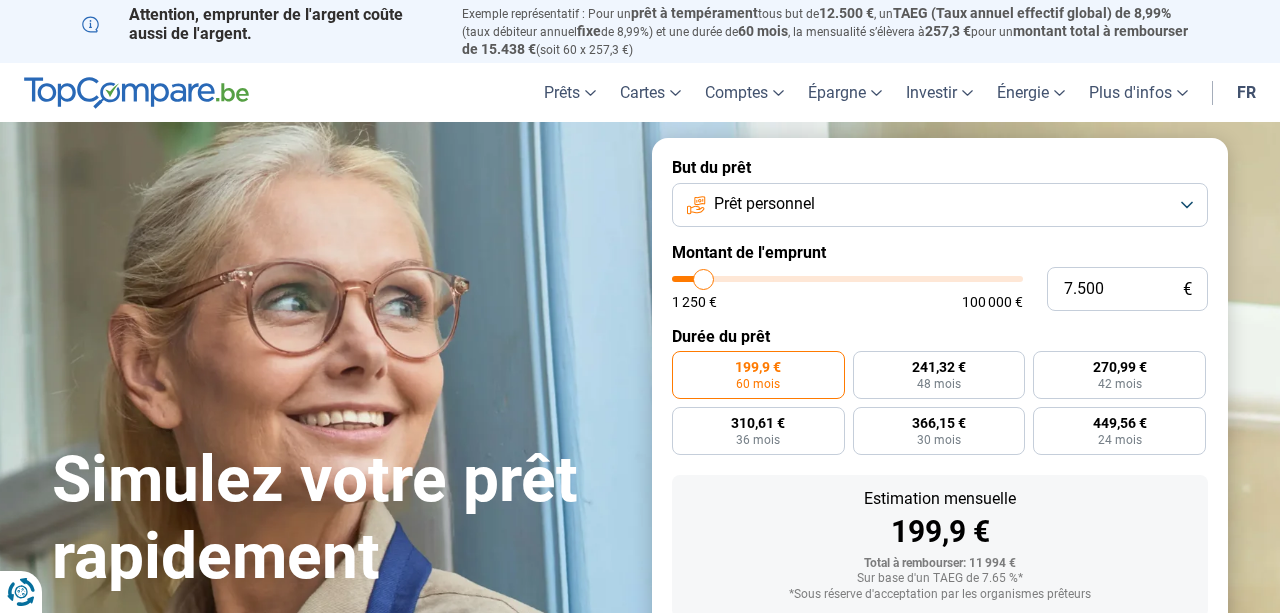 type on "7.250" 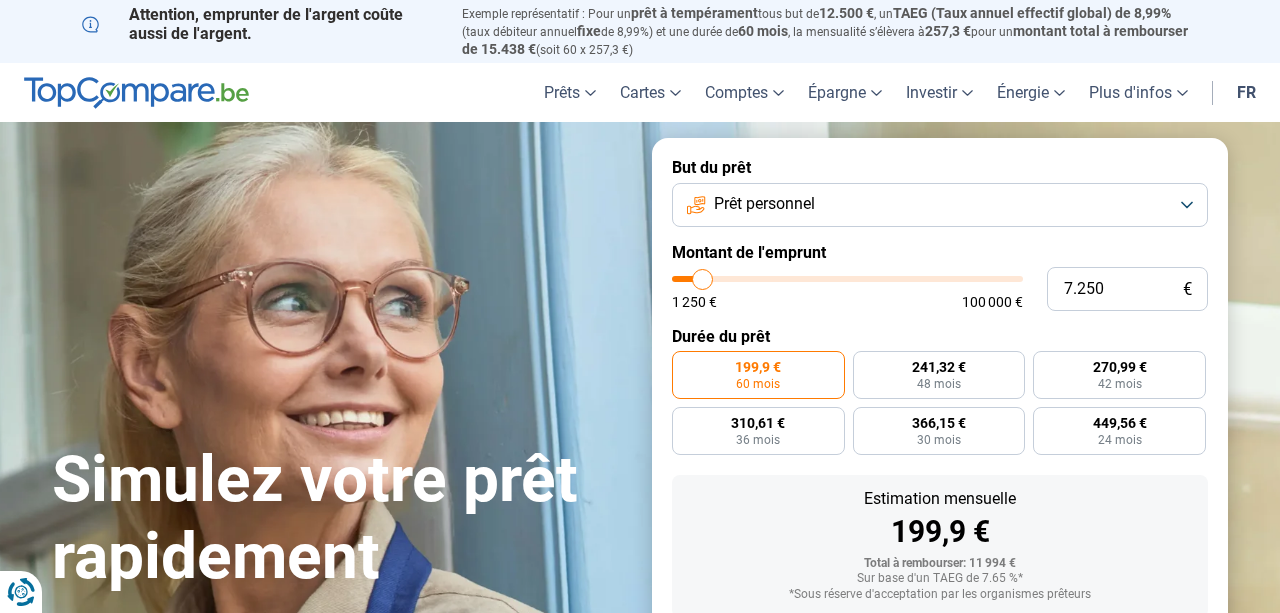 type on "7.000" 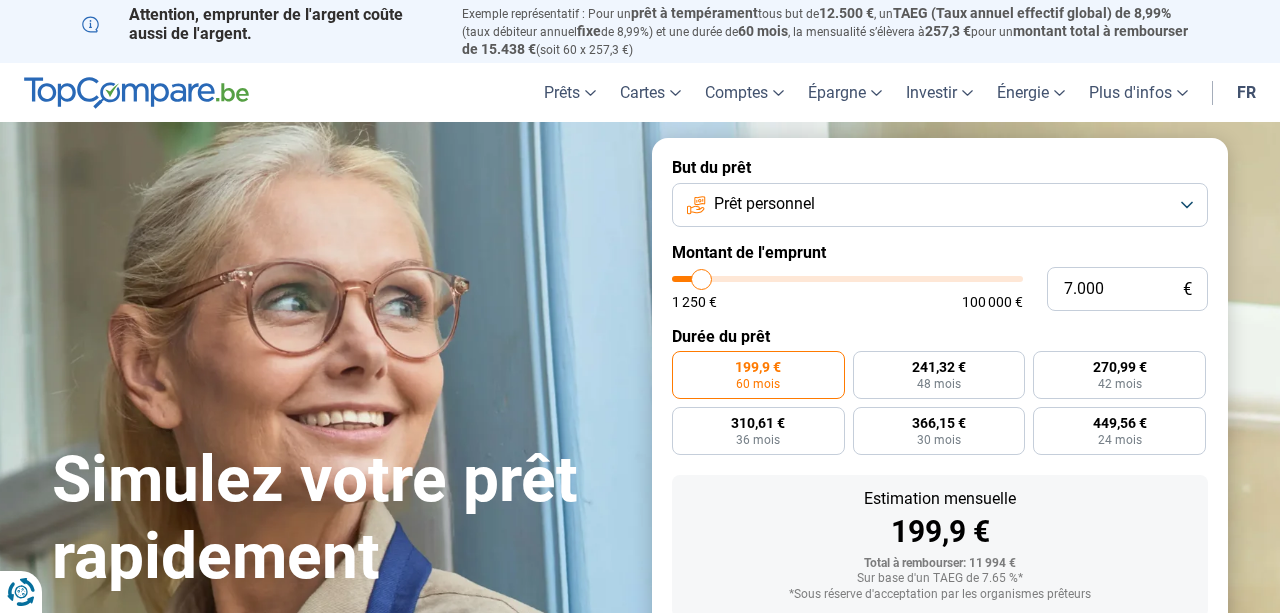 type on "6.750" 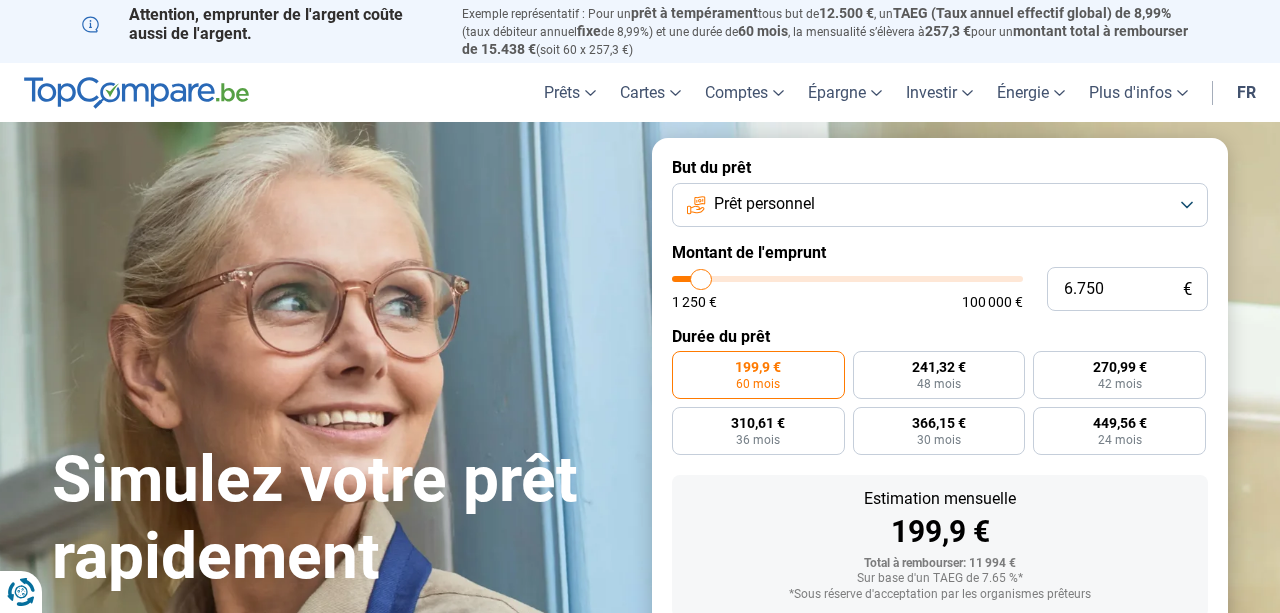type on "6.500" 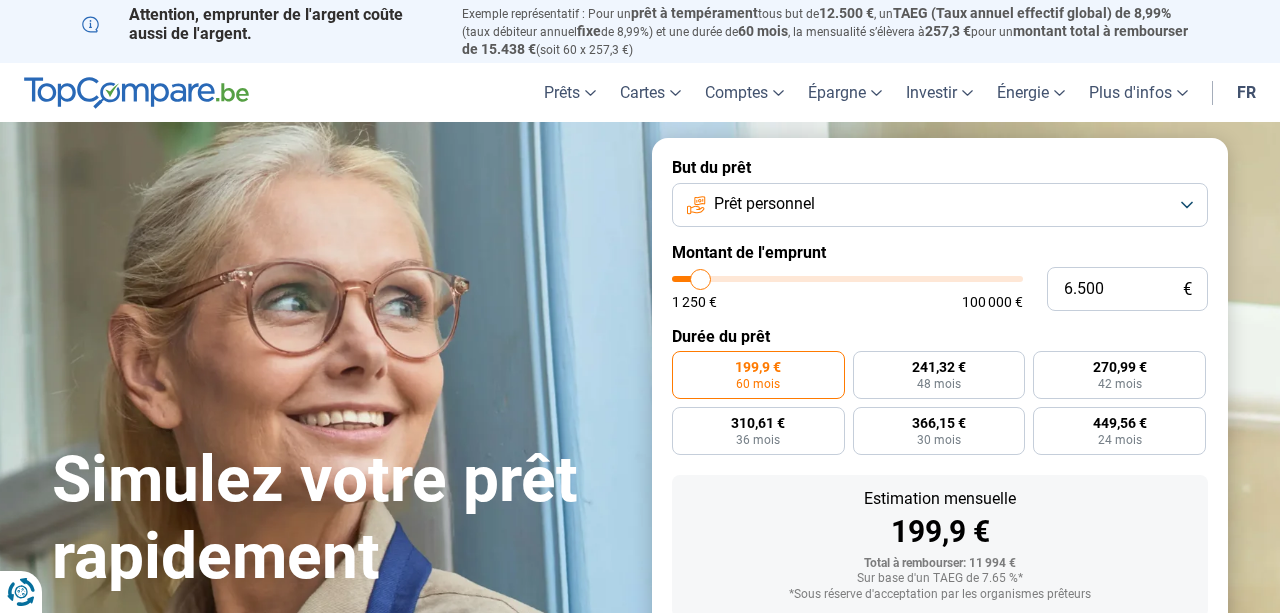 type on "6.250" 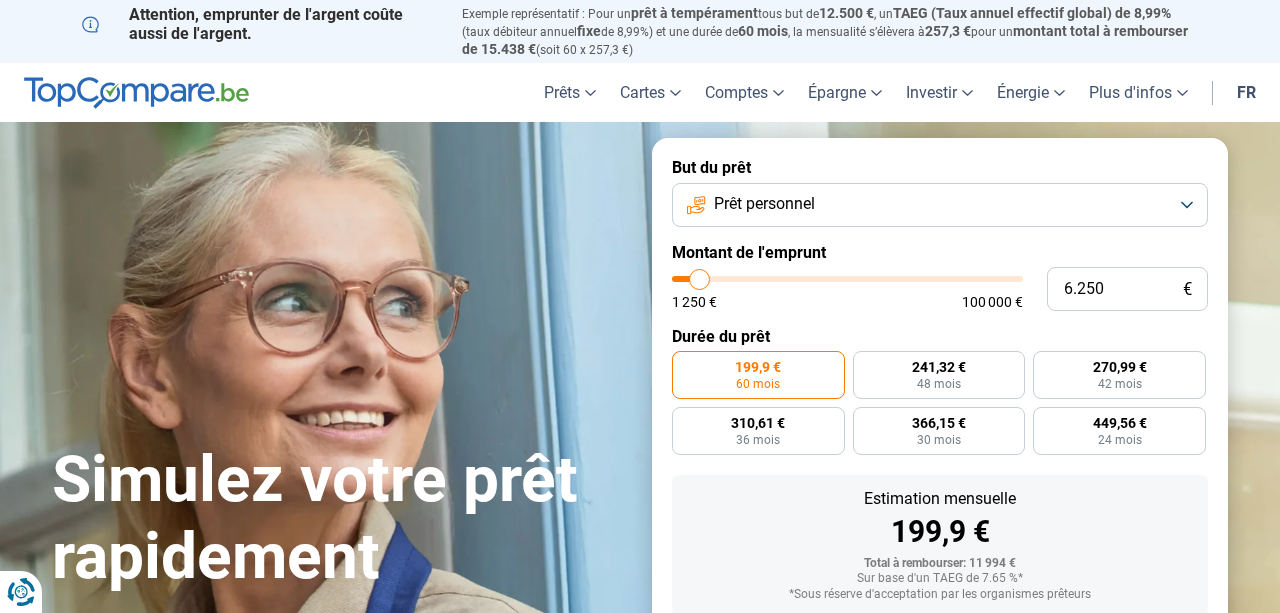 type on "6.000" 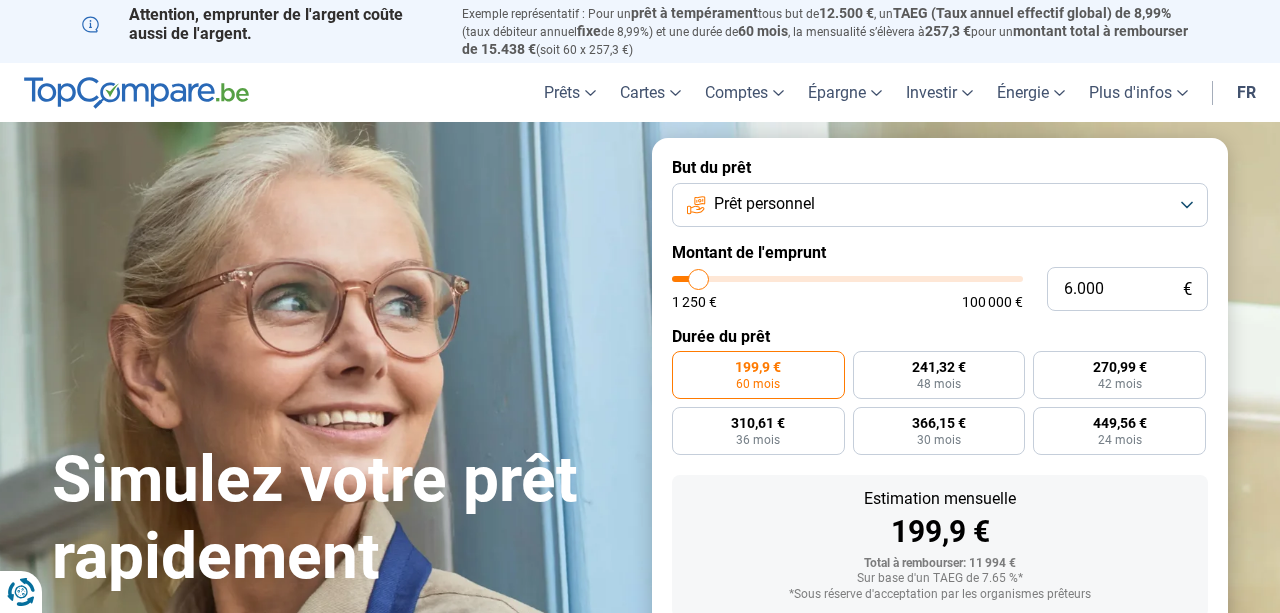 type on "5.750" 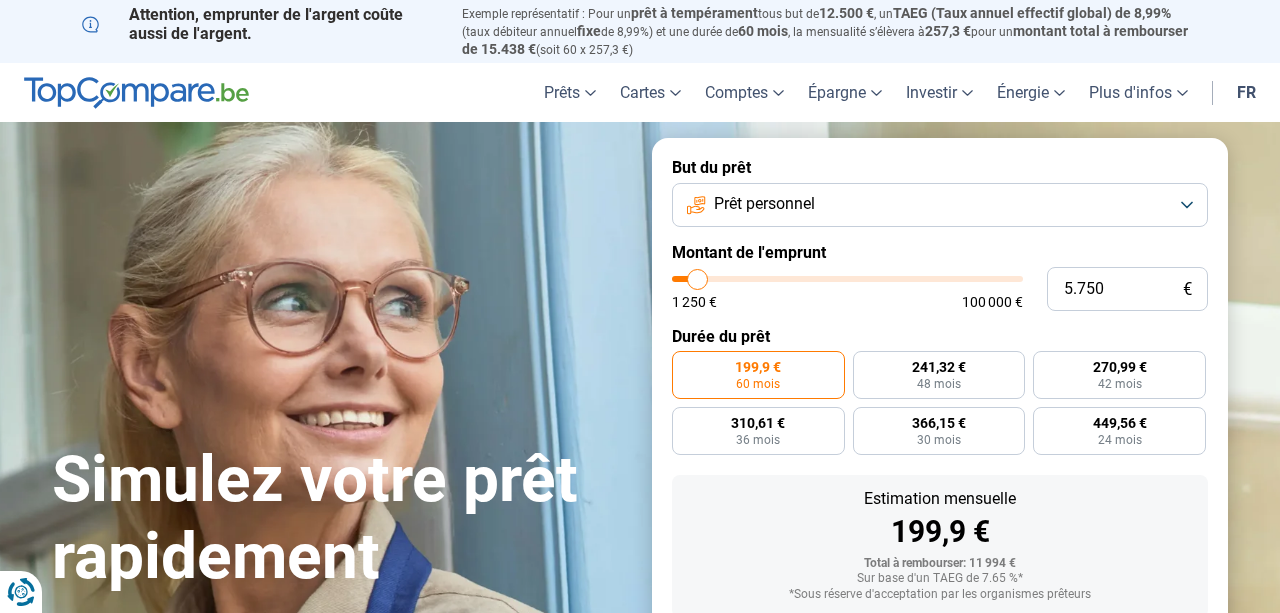 type on "5.500" 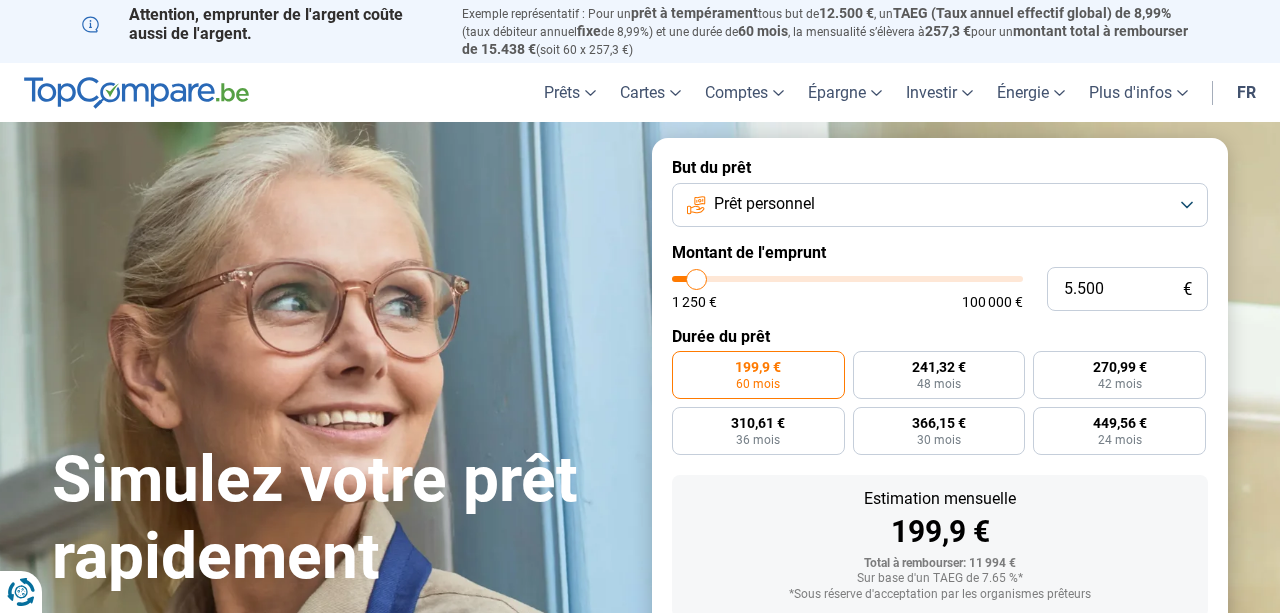 type on "5.250" 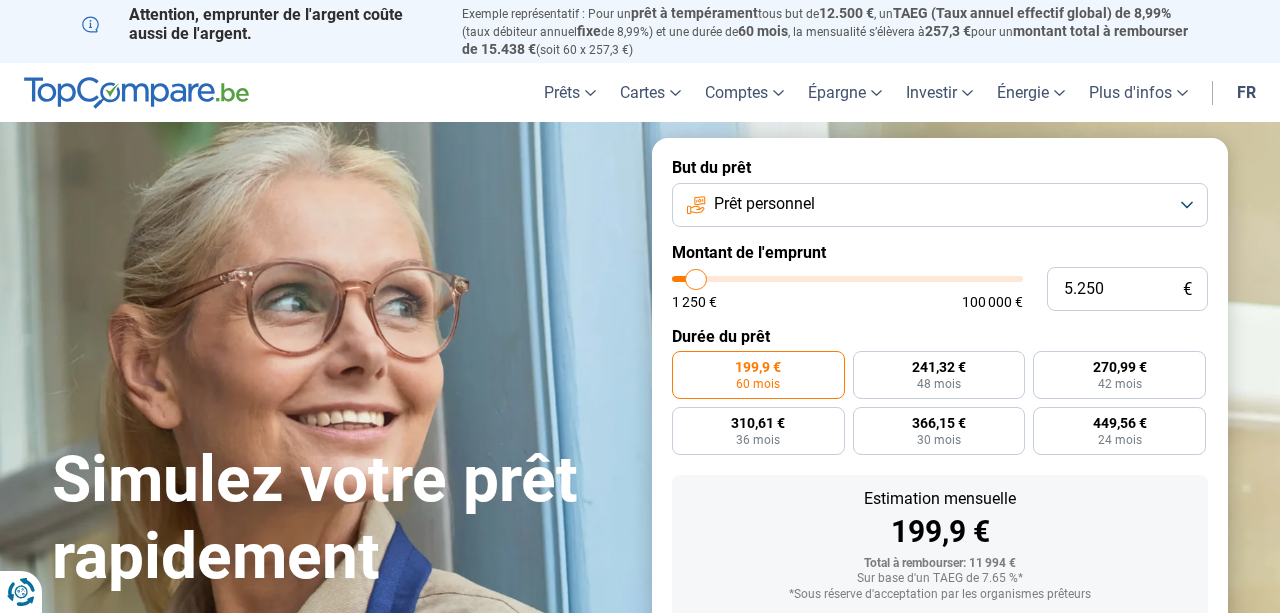 type on "5.500" 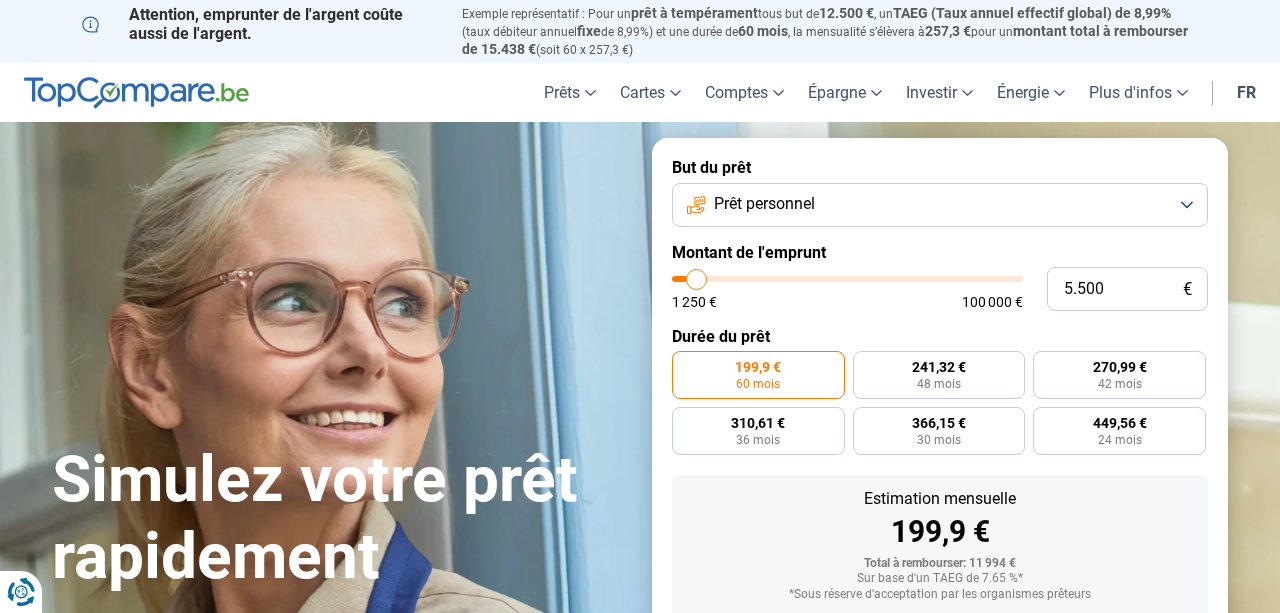 type on "5.750" 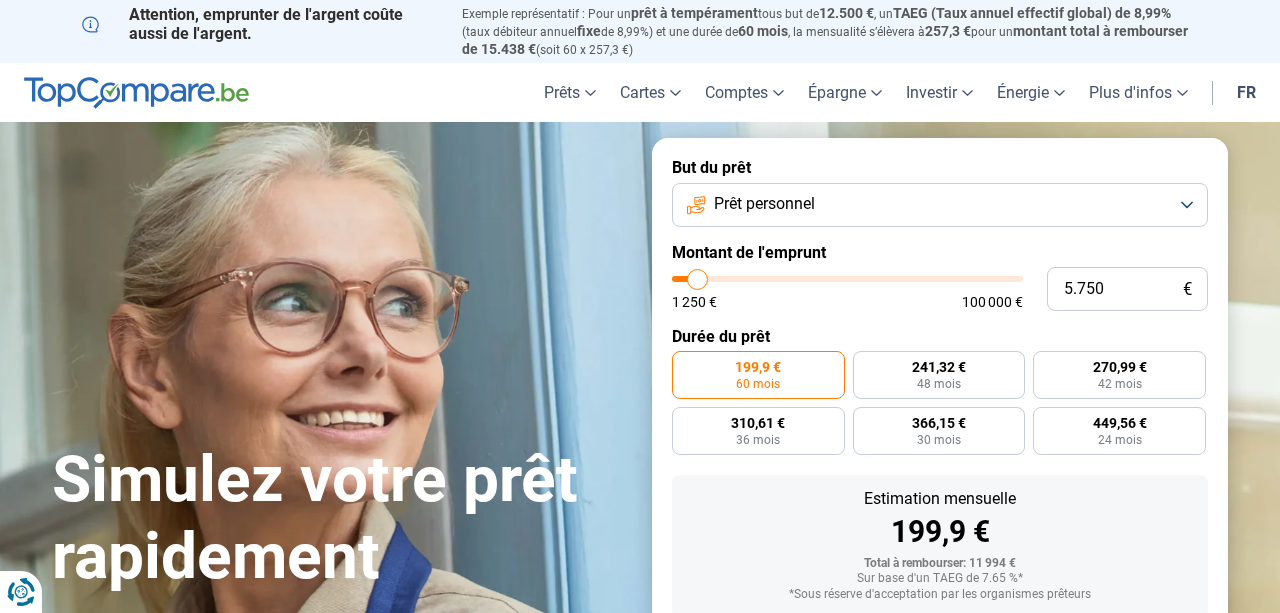 type on "6.000" 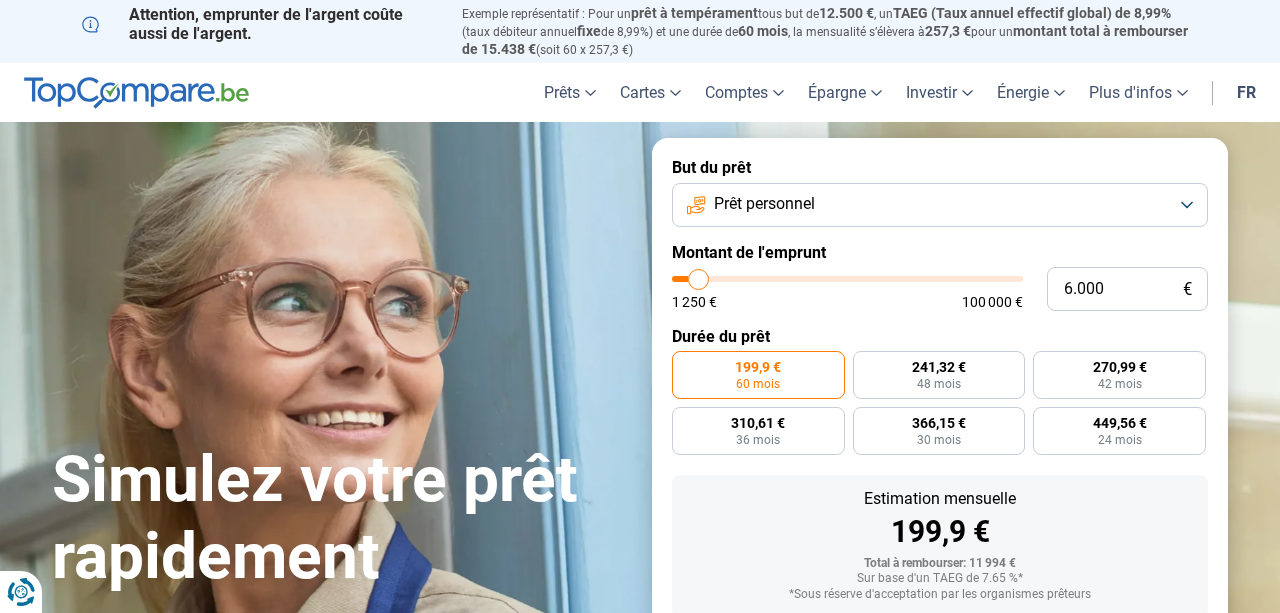 type on "6.250" 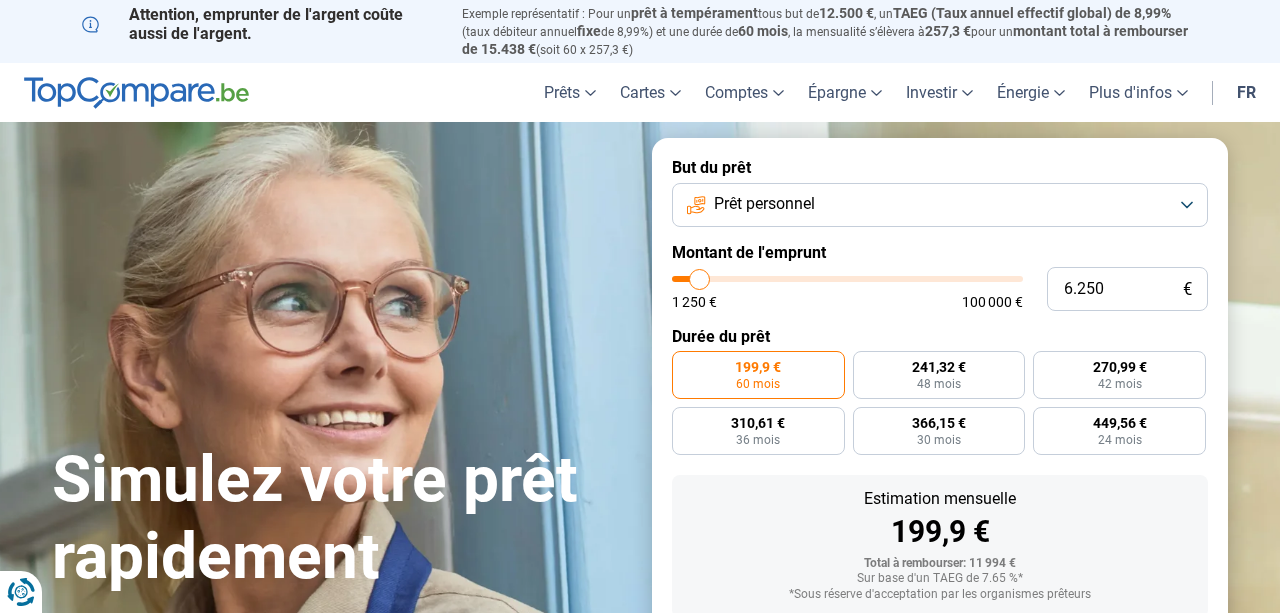 type on "6.500" 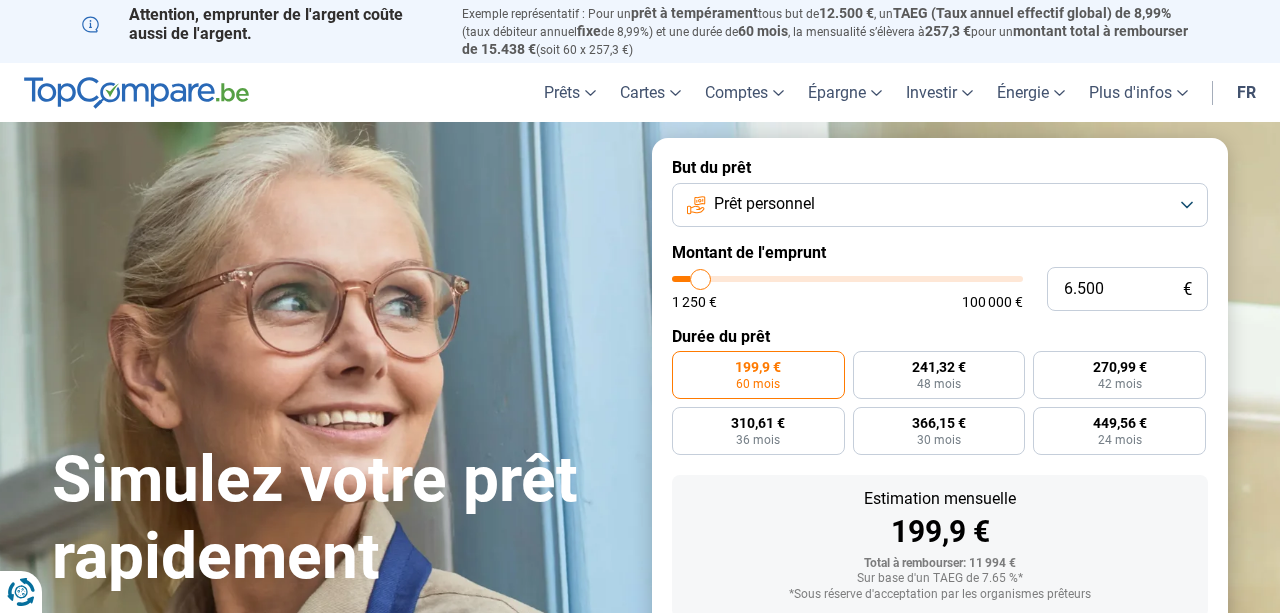 type on "6.750" 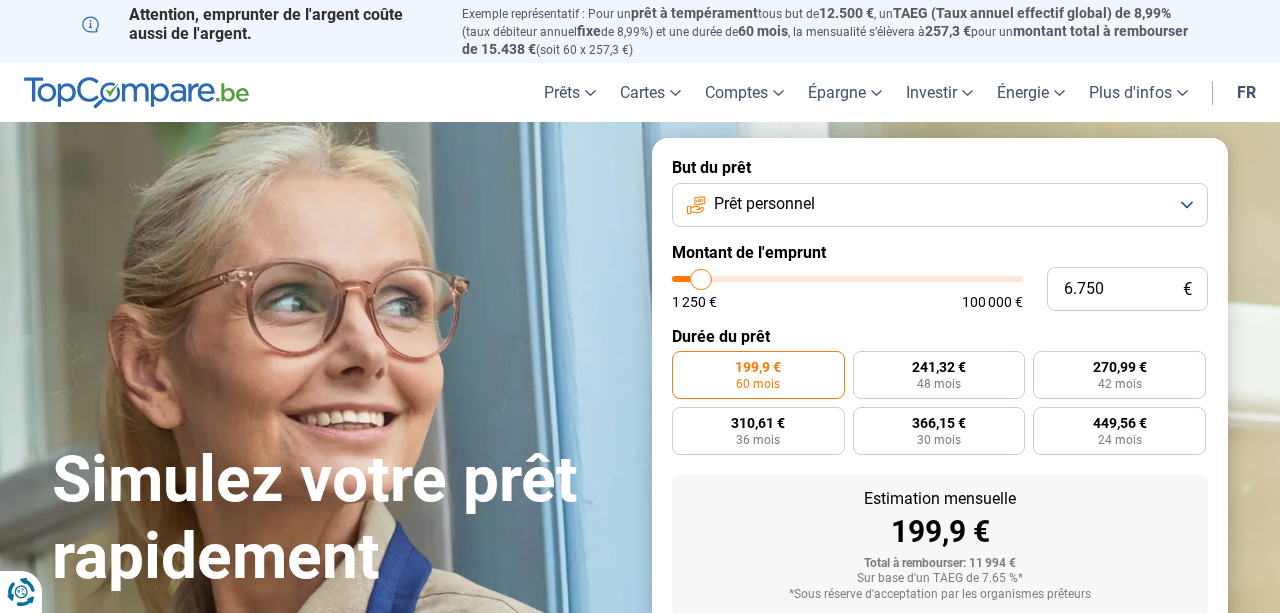 type 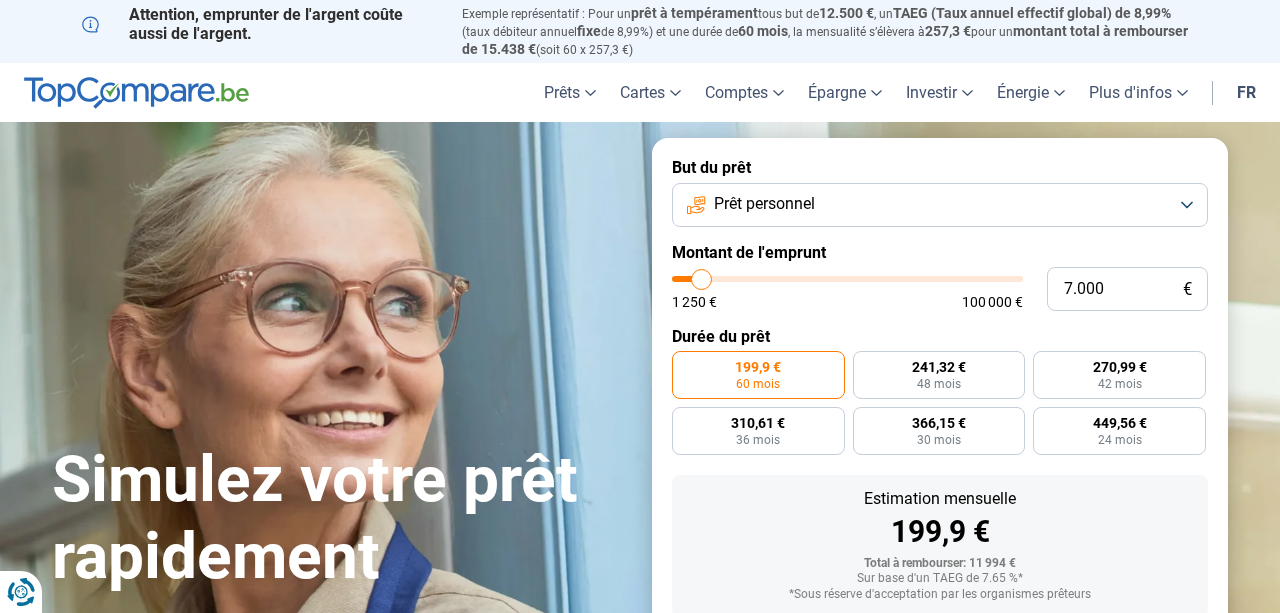 click at bounding box center [847, 279] 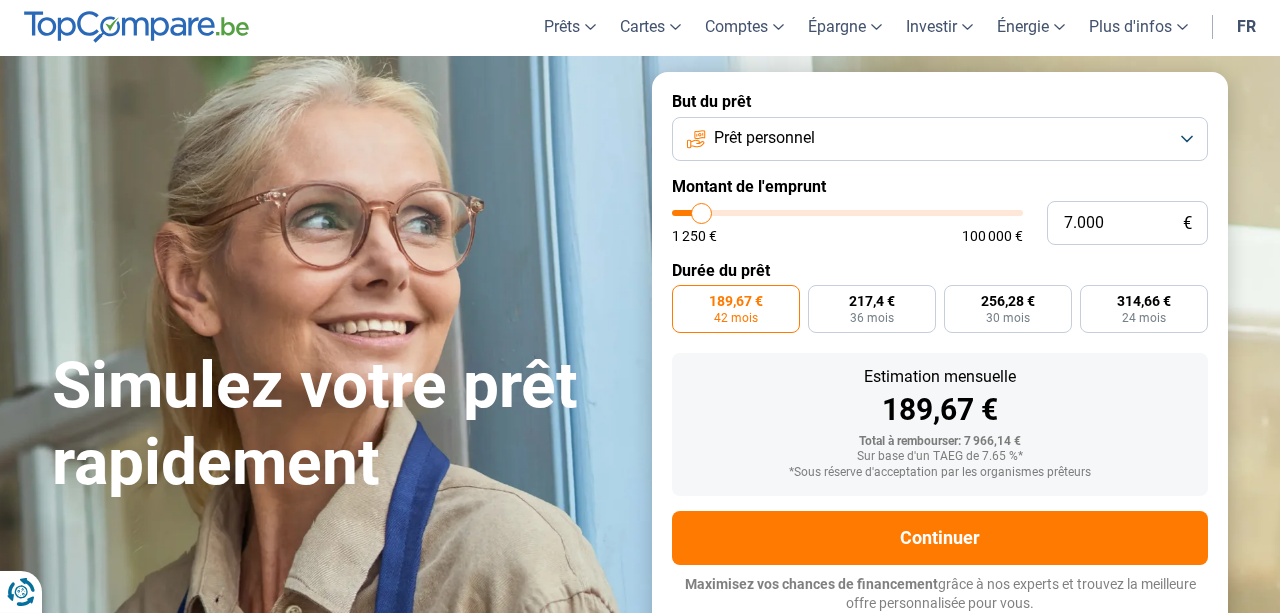 scroll, scrollTop: 67, scrollLeft: 0, axis: vertical 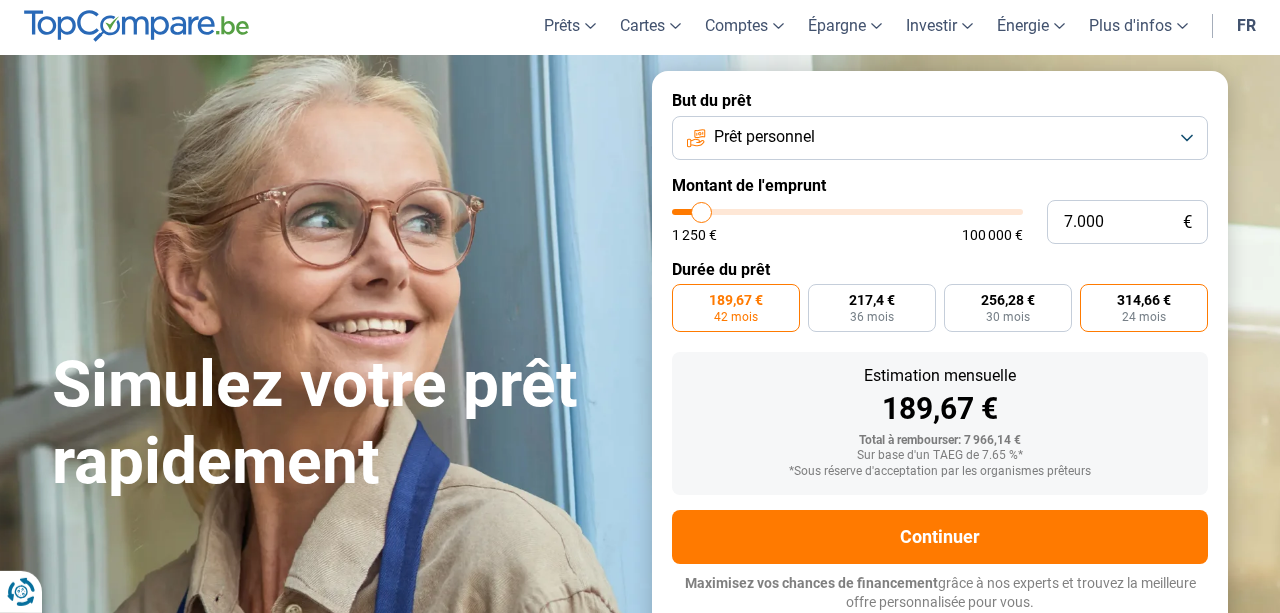click on "314,66 €" at bounding box center (1144, 300) 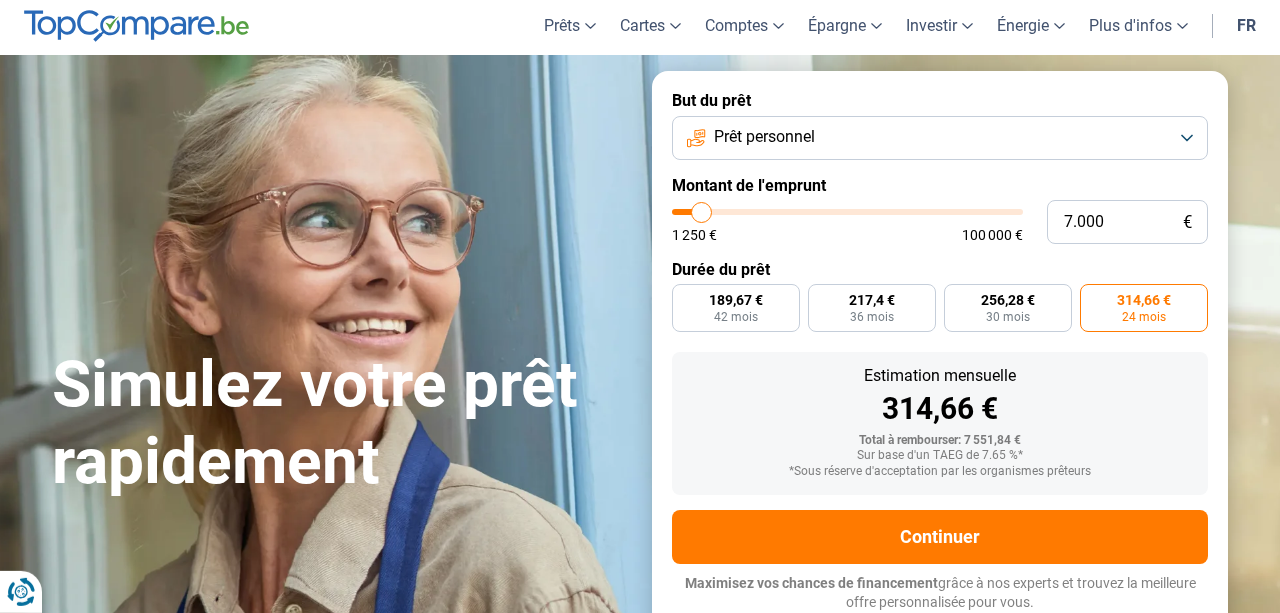 click on "Prêt personnel" at bounding box center [940, 138] 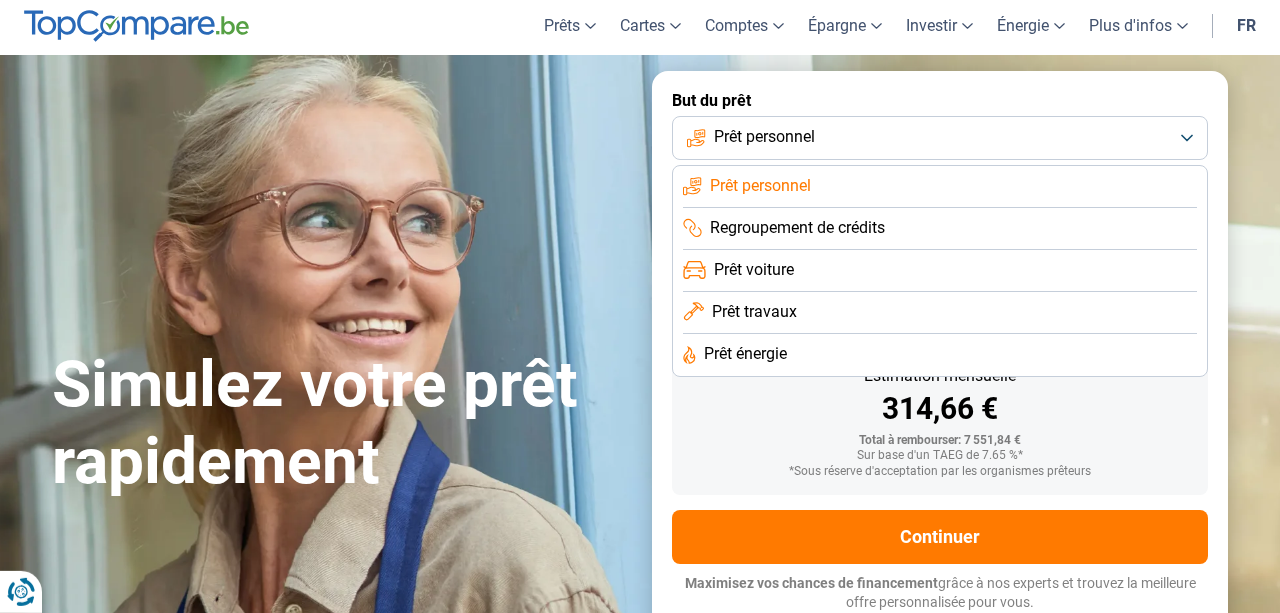 click on "Prêt voiture" at bounding box center [754, 270] 